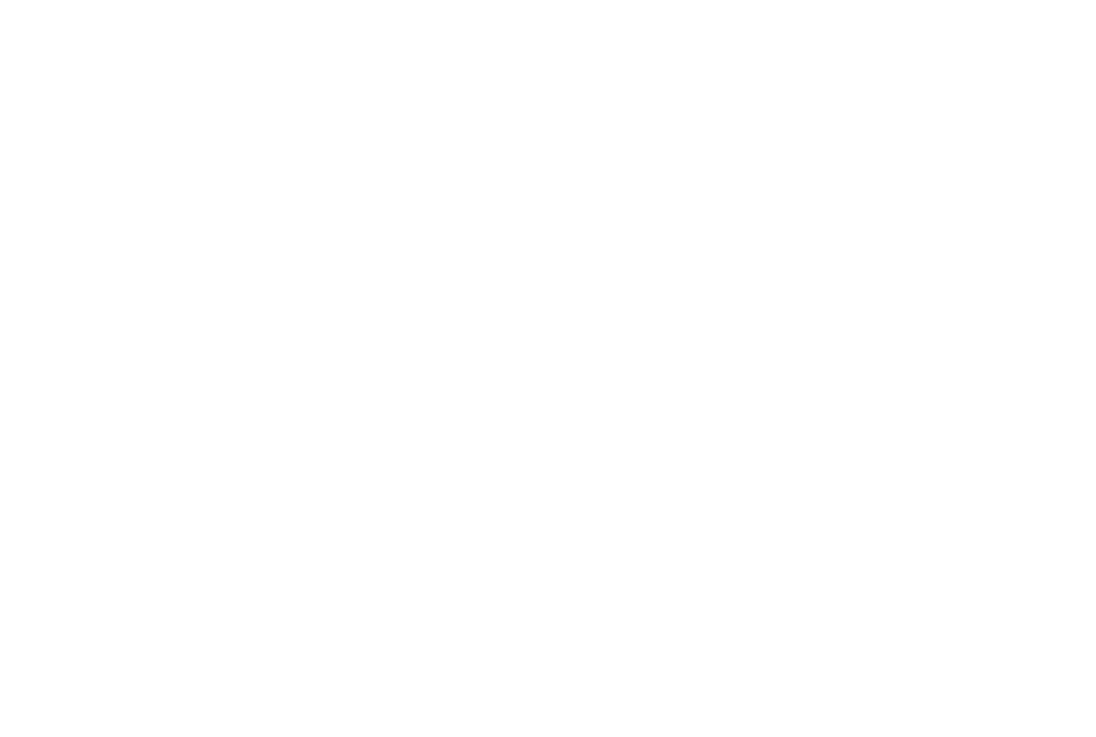 scroll, scrollTop: 0, scrollLeft: 0, axis: both 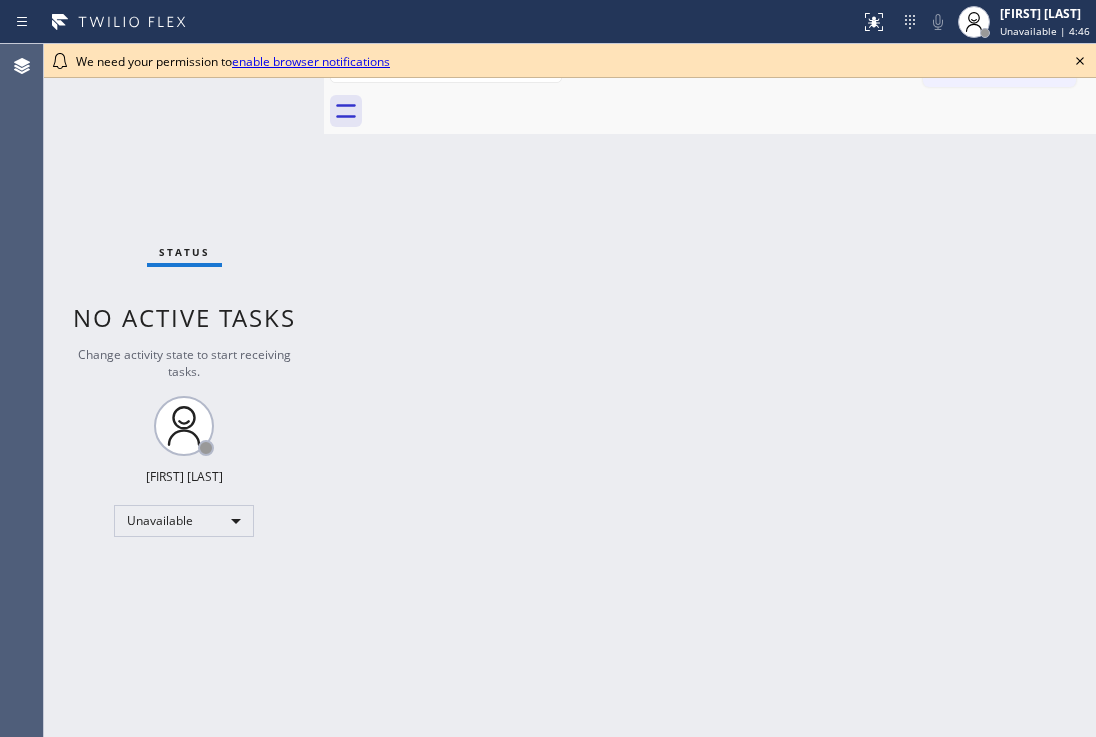 click at bounding box center (1080, 61) 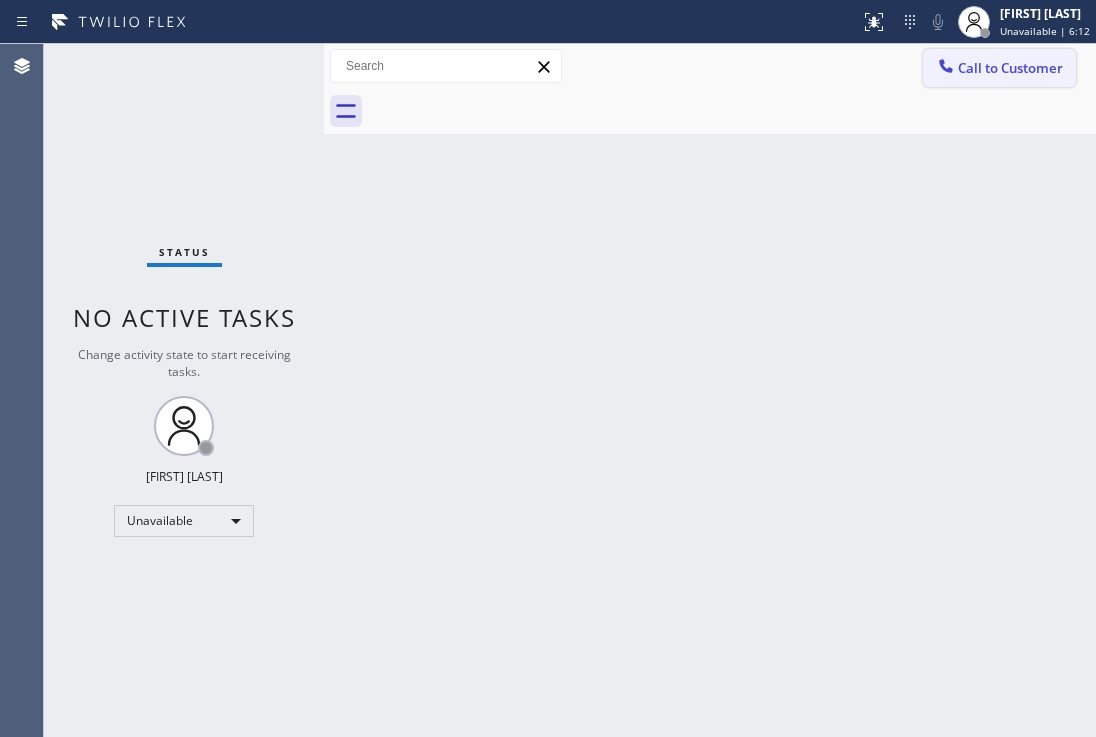 drag, startPoint x: 984, startPoint y: 68, endPoint x: 589, endPoint y: 269, distance: 443.19974 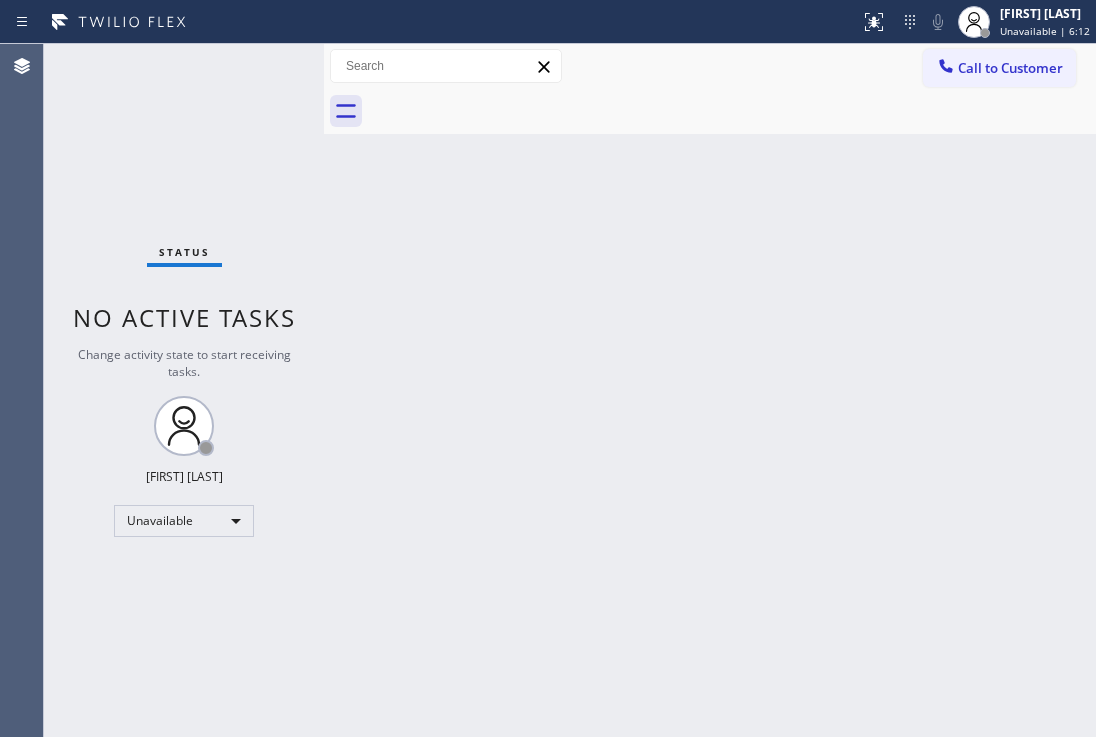 click on "Call to Customer" at bounding box center [1010, 68] 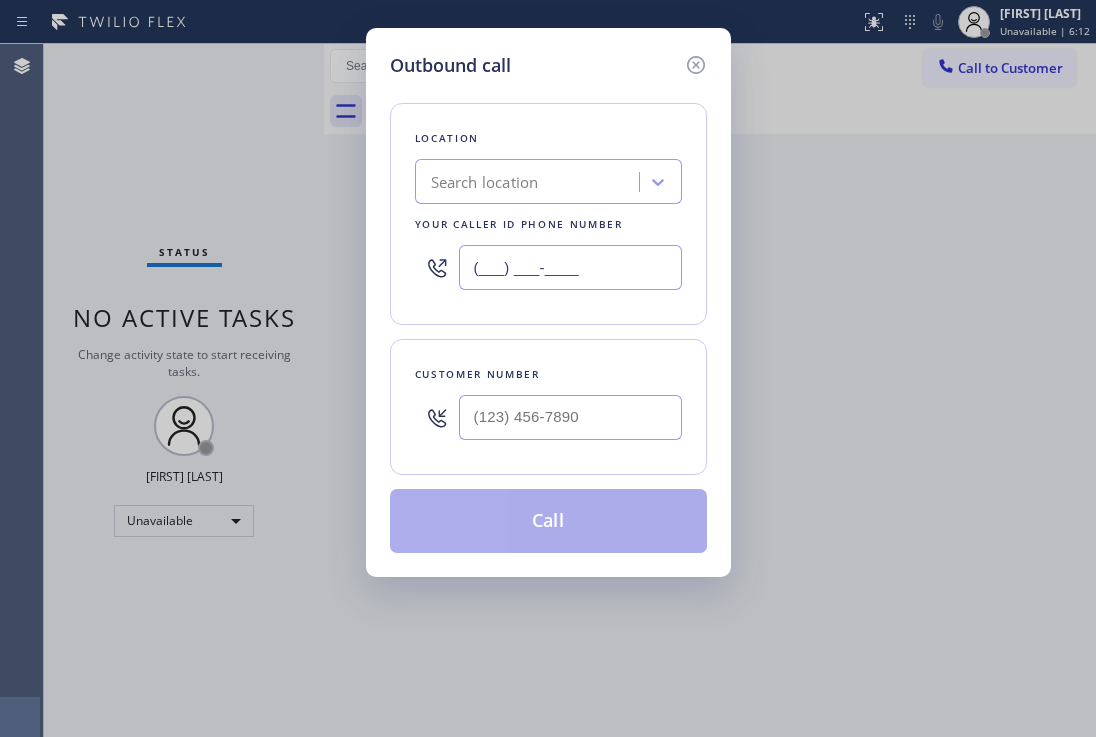 drag, startPoint x: 518, startPoint y: 251, endPoint x: 371, endPoint y: 159, distance: 173.41568 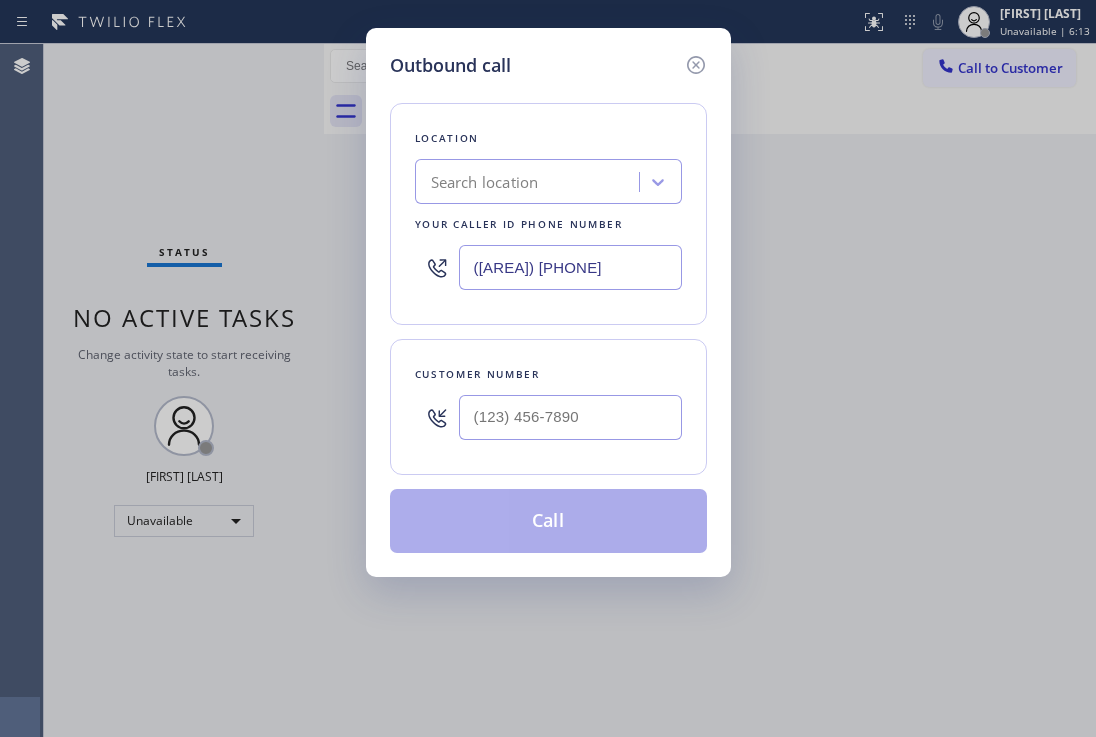 type on "([AREA]) [PHONE]" 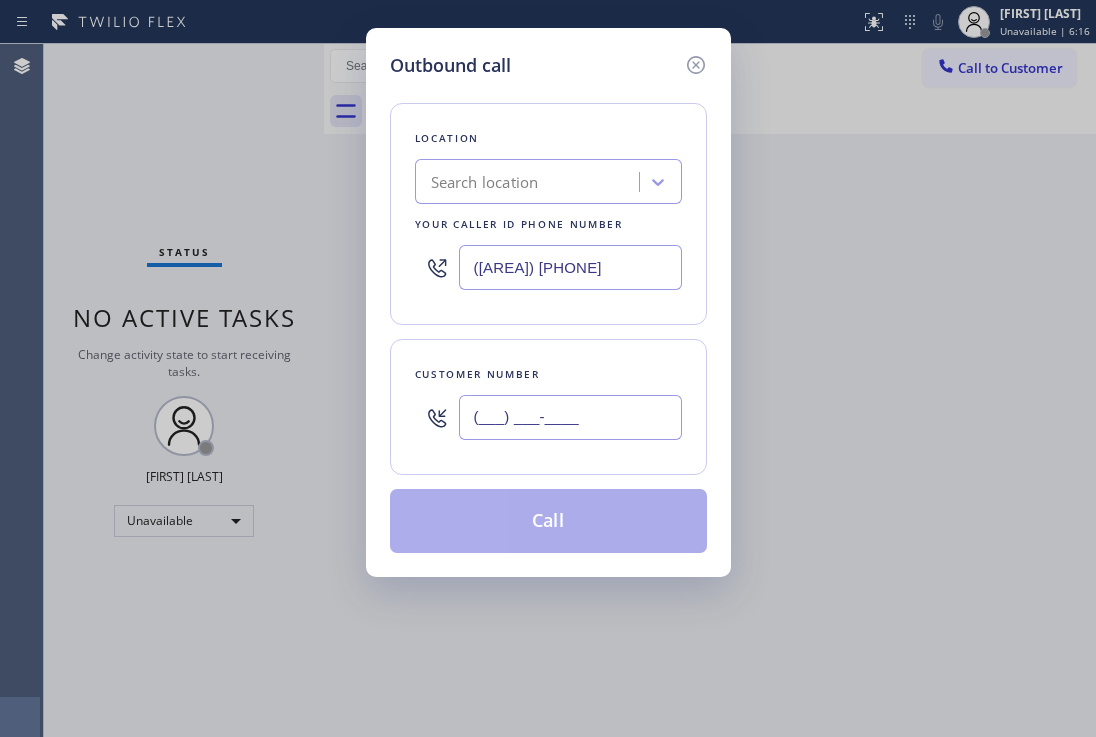 drag, startPoint x: 599, startPoint y: 434, endPoint x: 436, endPoint y: 401, distance: 166.30695 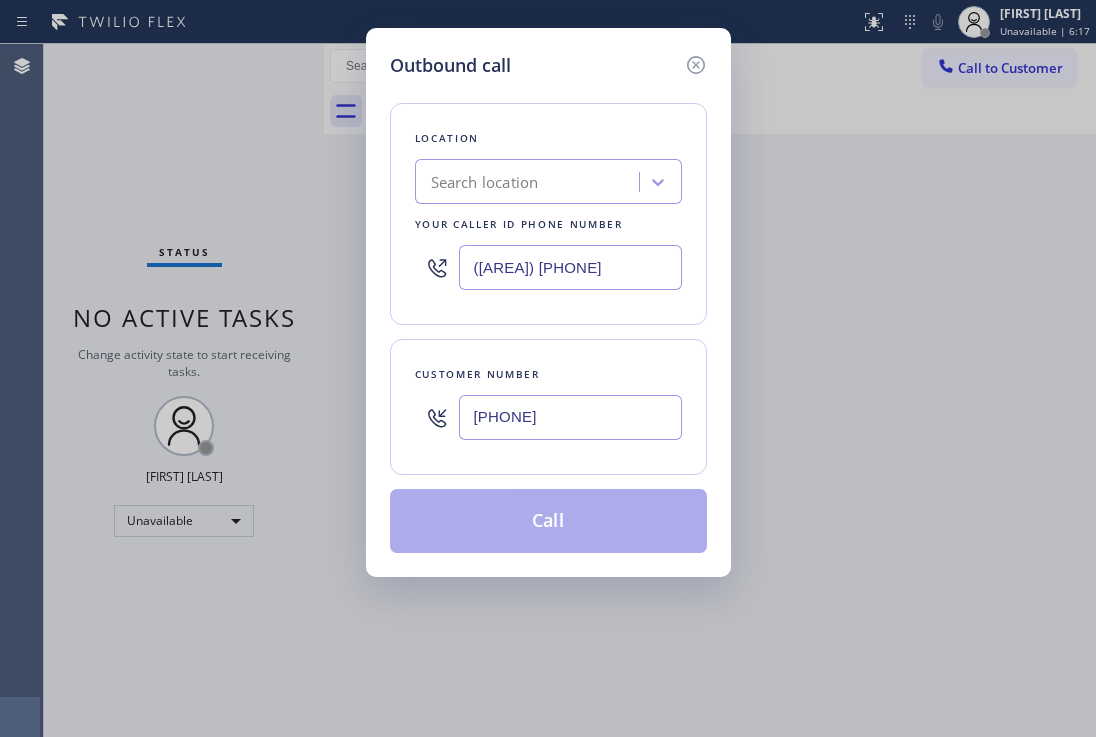 type on "[PHONE]" 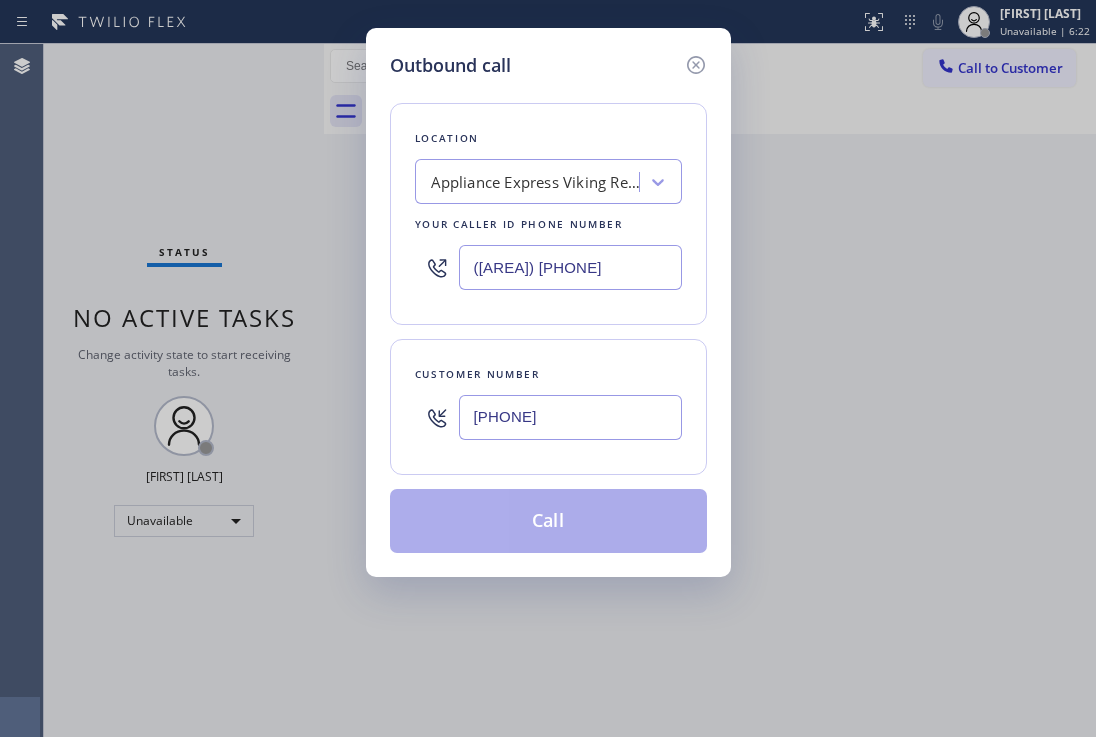 drag, startPoint x: 621, startPoint y: 274, endPoint x: 418, endPoint y: 261, distance: 203.41583 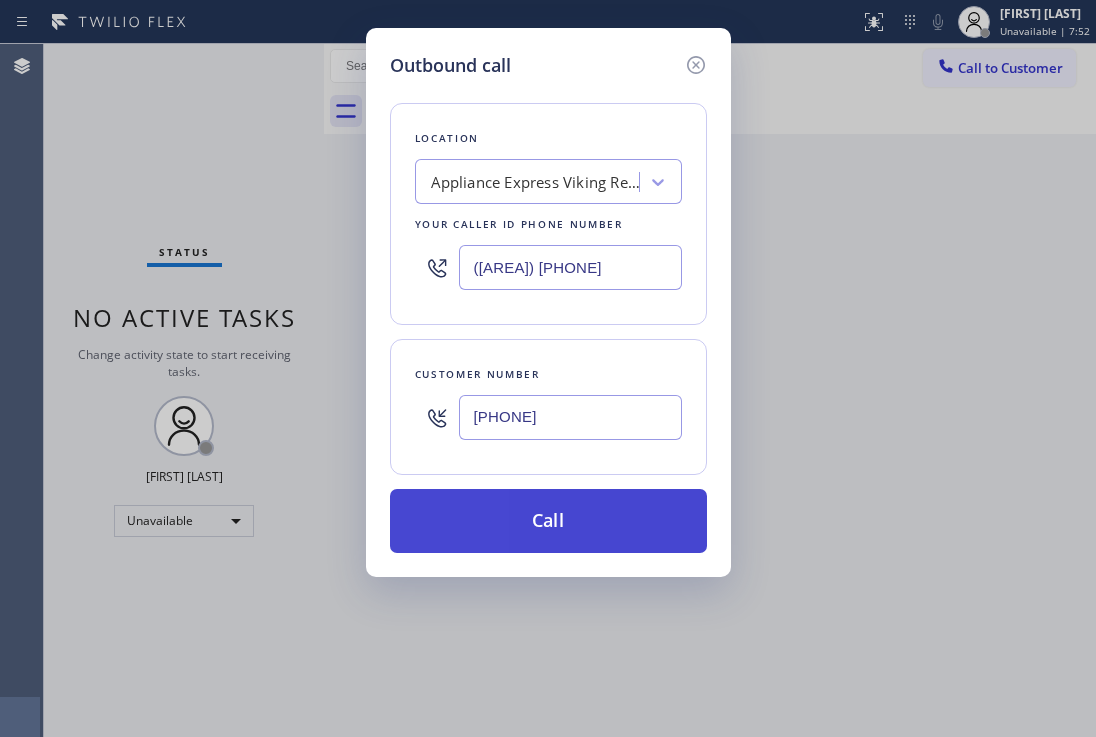 drag, startPoint x: 558, startPoint y: 515, endPoint x: 553, endPoint y: 494, distance: 21.587032 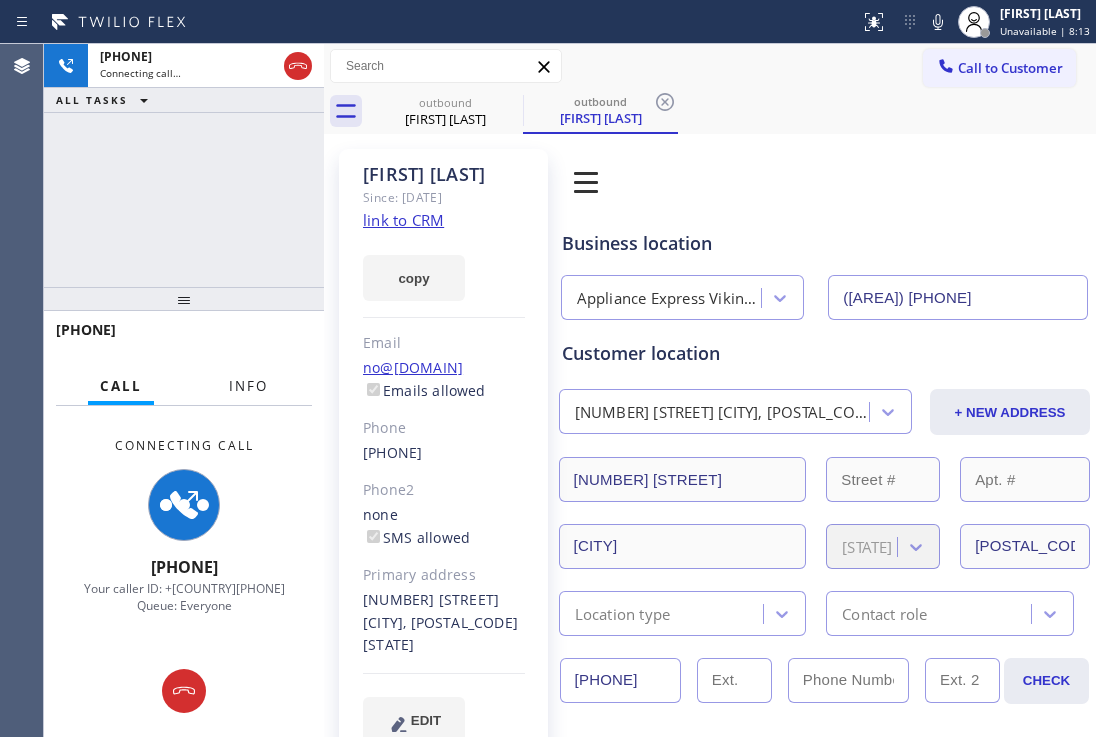 click on "Info" at bounding box center (248, 386) 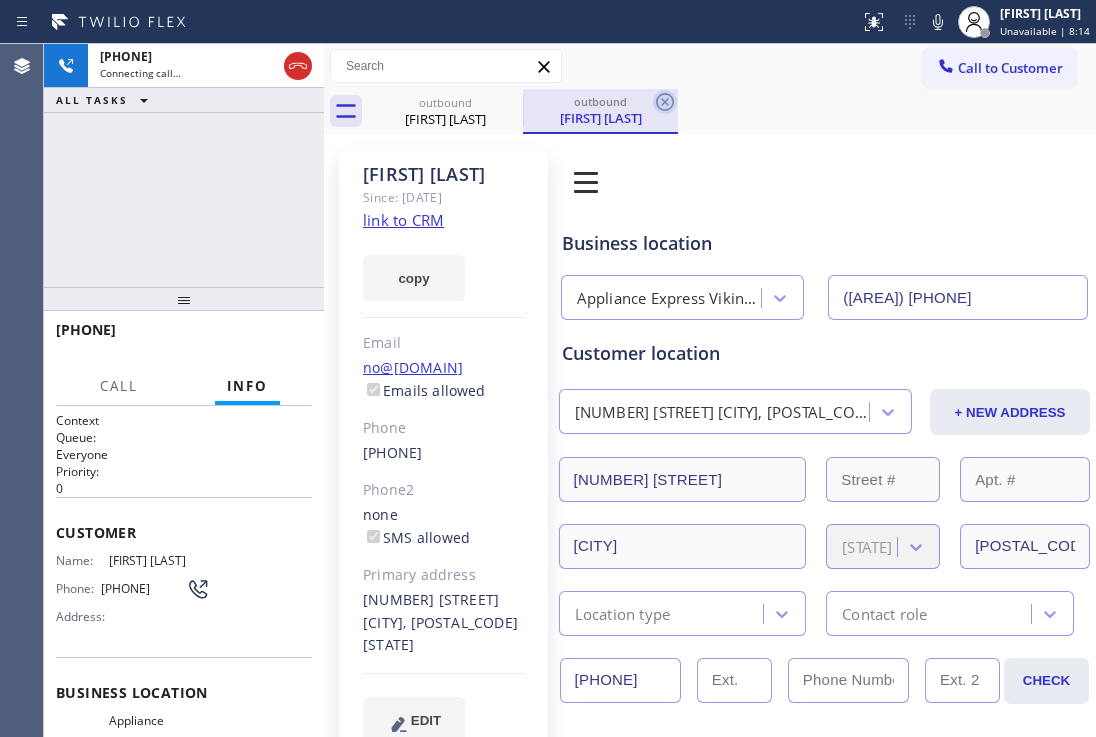 click at bounding box center [665, 102] 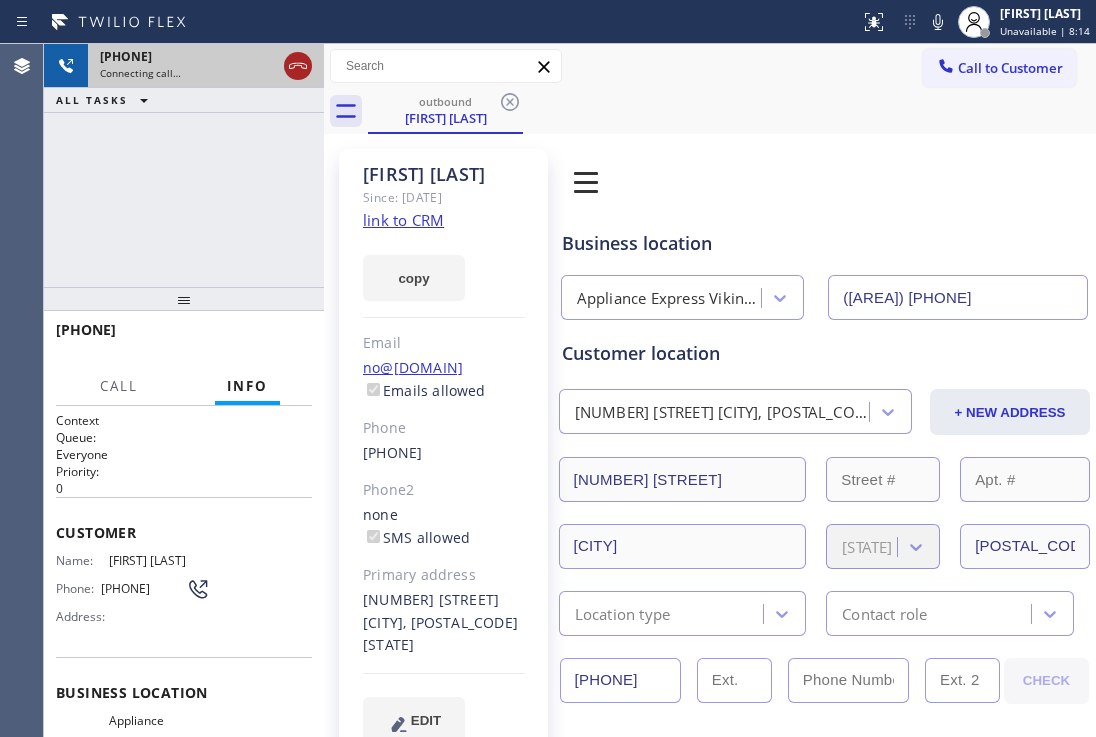 click at bounding box center [298, 66] 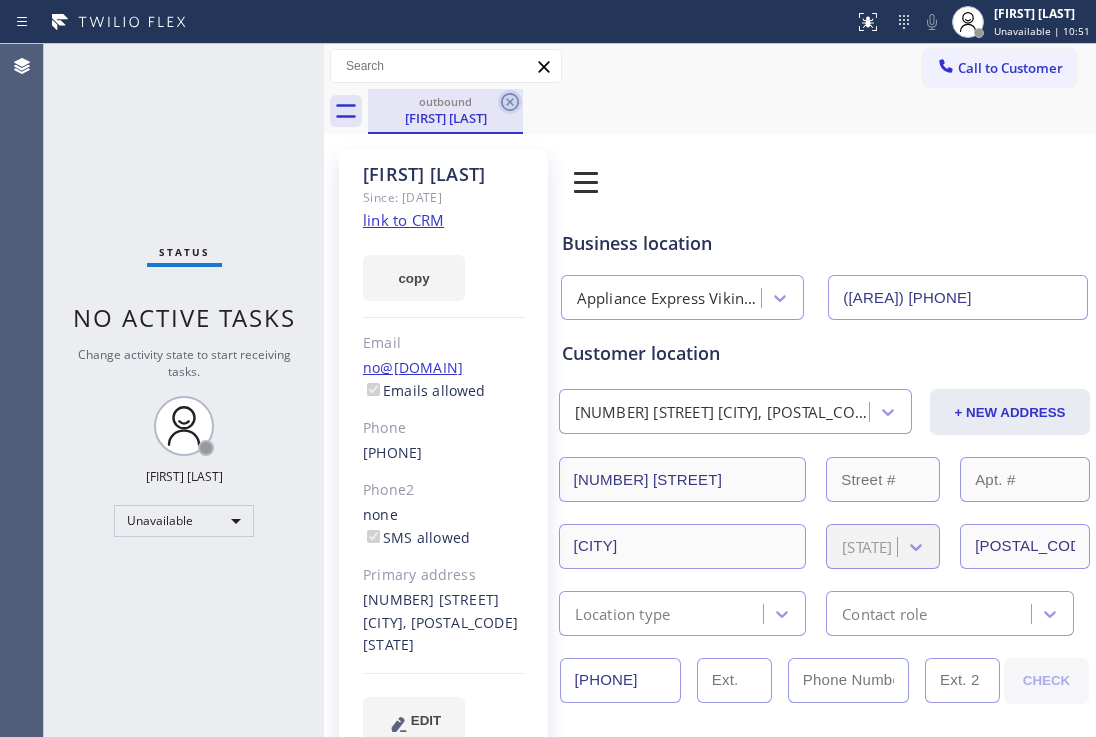 click at bounding box center [510, 102] 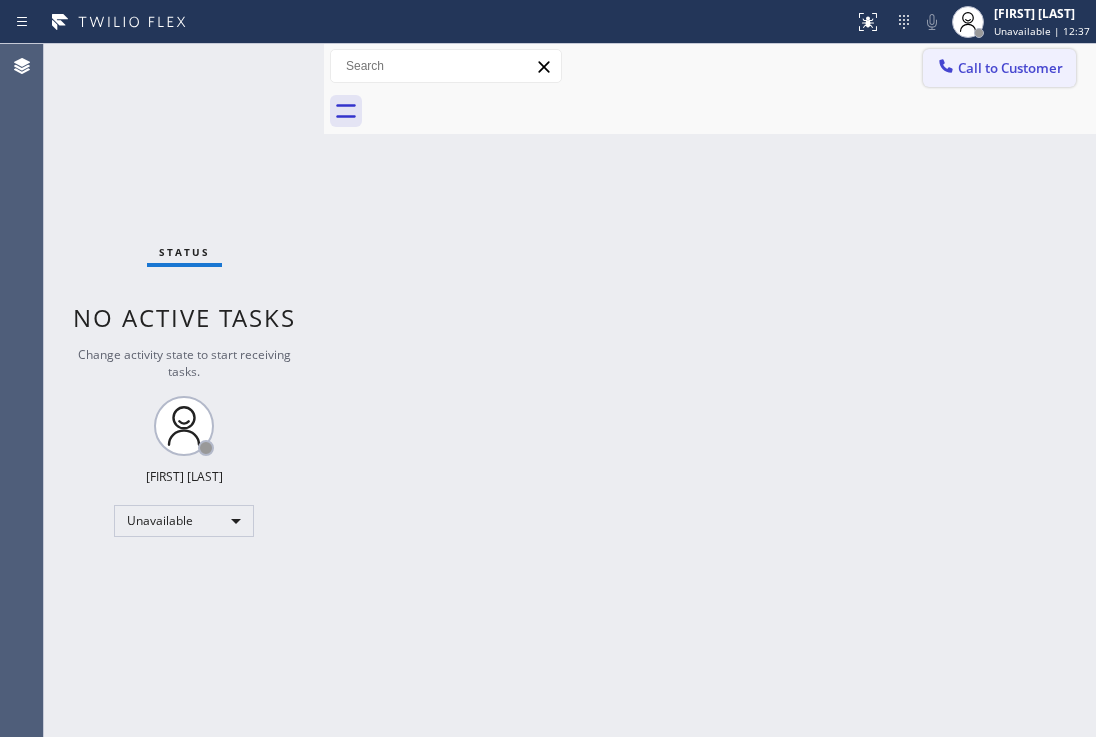 drag, startPoint x: 1011, startPoint y: 65, endPoint x: 967, endPoint y: 81, distance: 46.818798 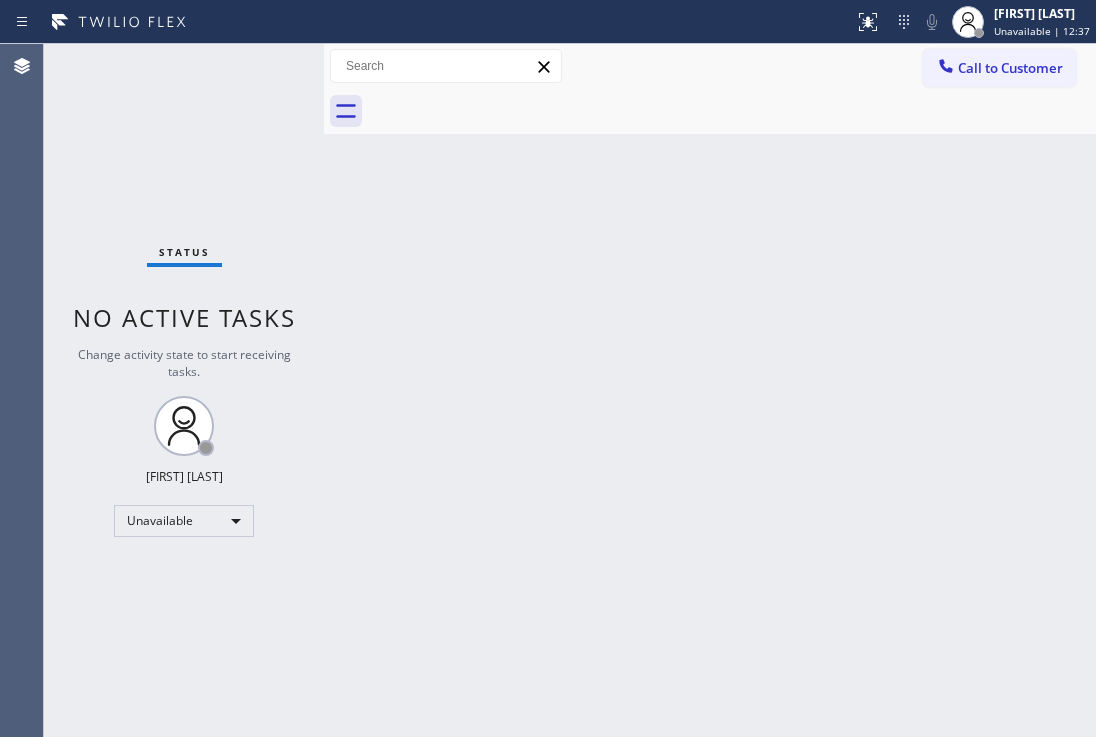 click on "Call to Customer" at bounding box center [1010, 68] 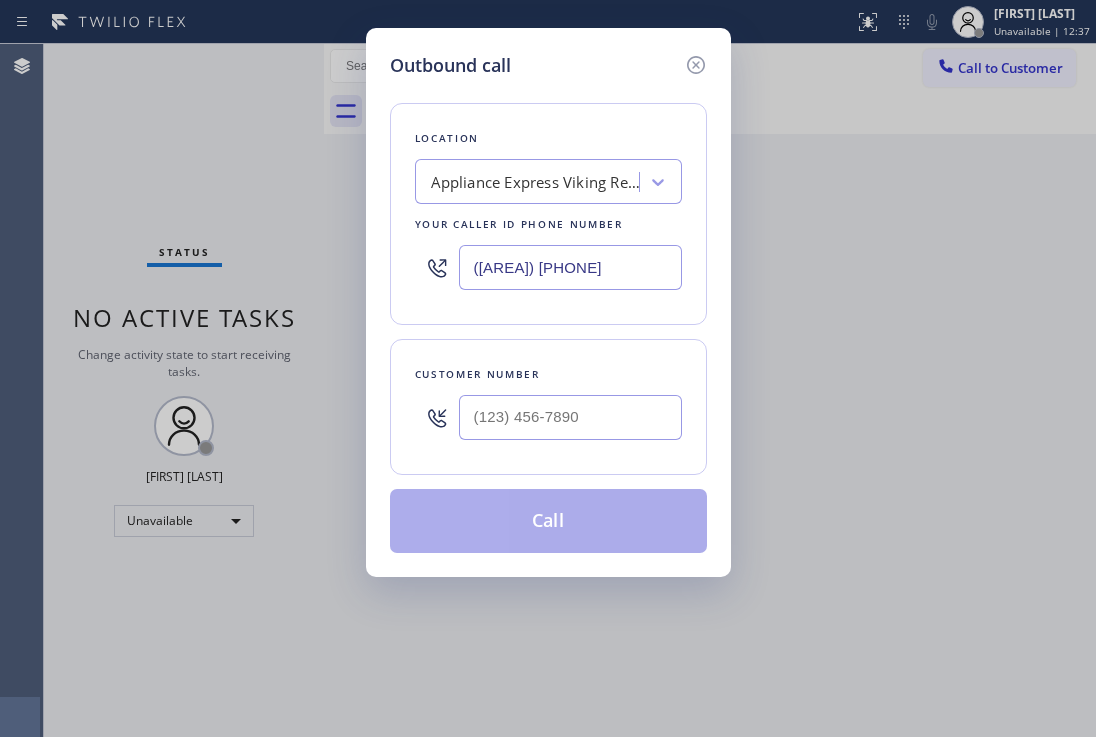 drag, startPoint x: 586, startPoint y: 286, endPoint x: 328, endPoint y: 132, distance: 300.4663 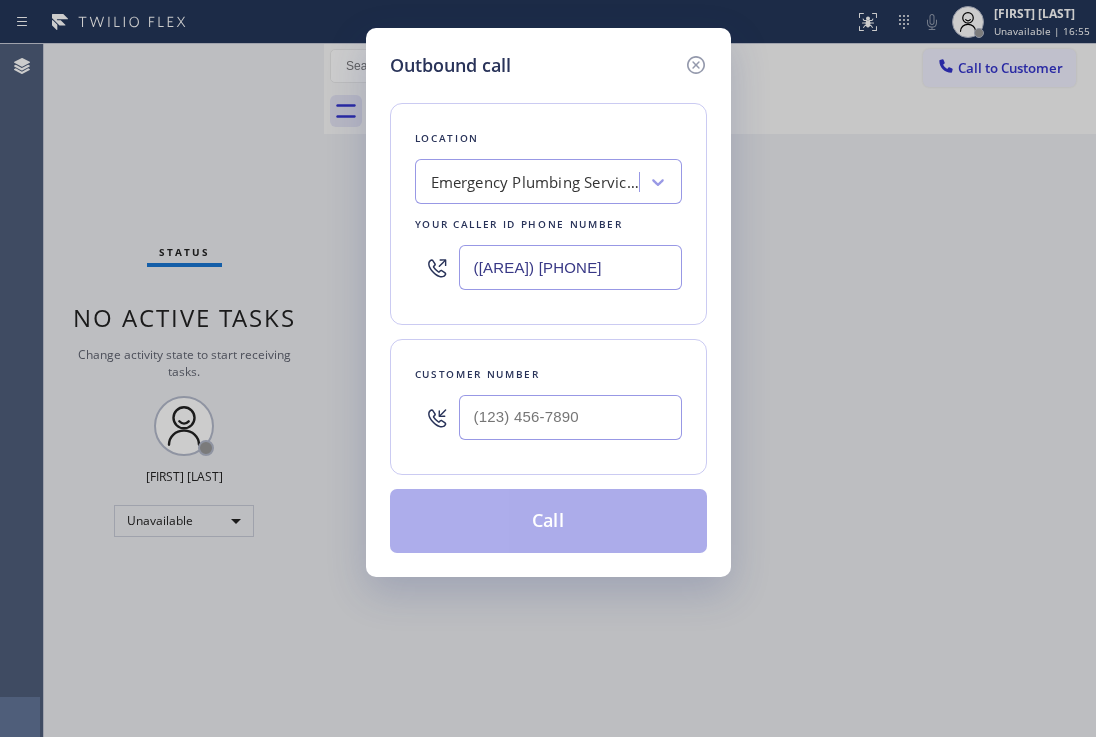 drag, startPoint x: 640, startPoint y: 270, endPoint x: 433, endPoint y: 260, distance: 207.24141 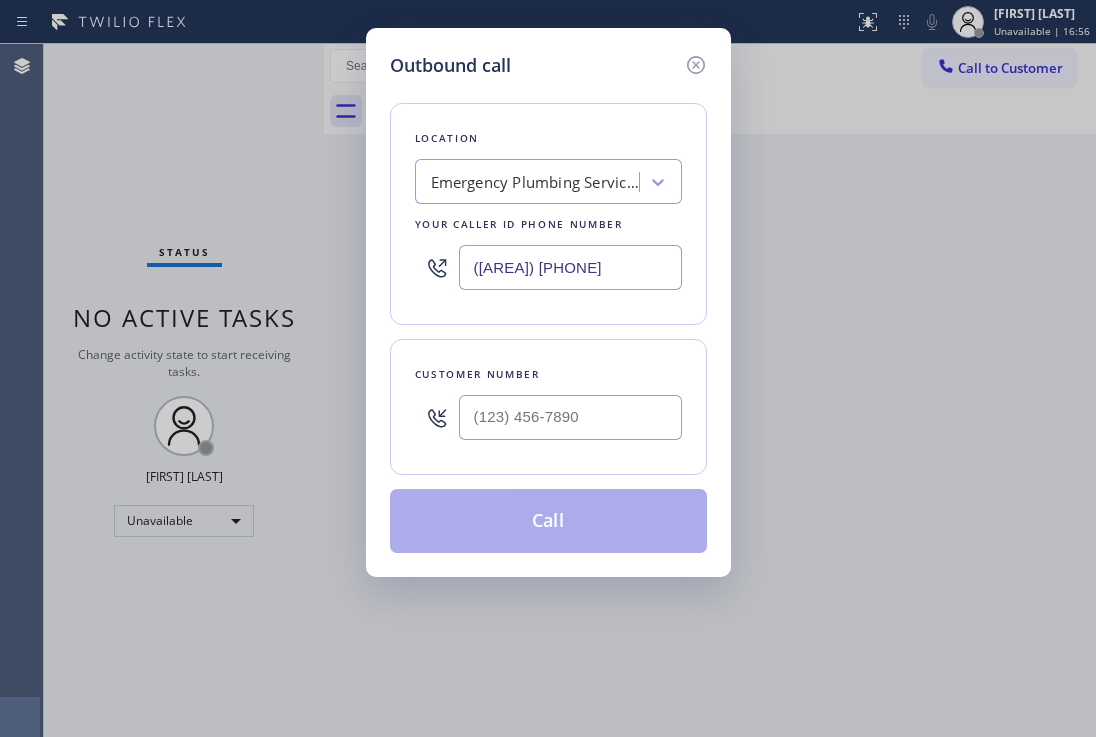 paste 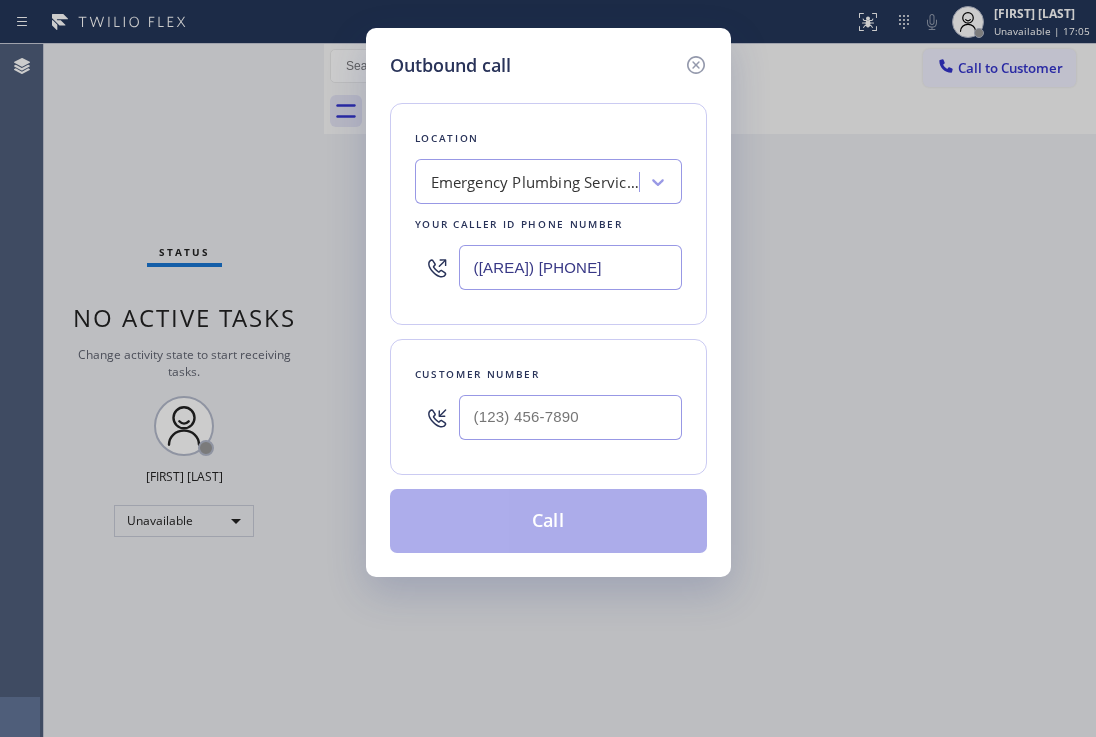 drag, startPoint x: 649, startPoint y: 263, endPoint x: 444, endPoint y: 246, distance: 205.70367 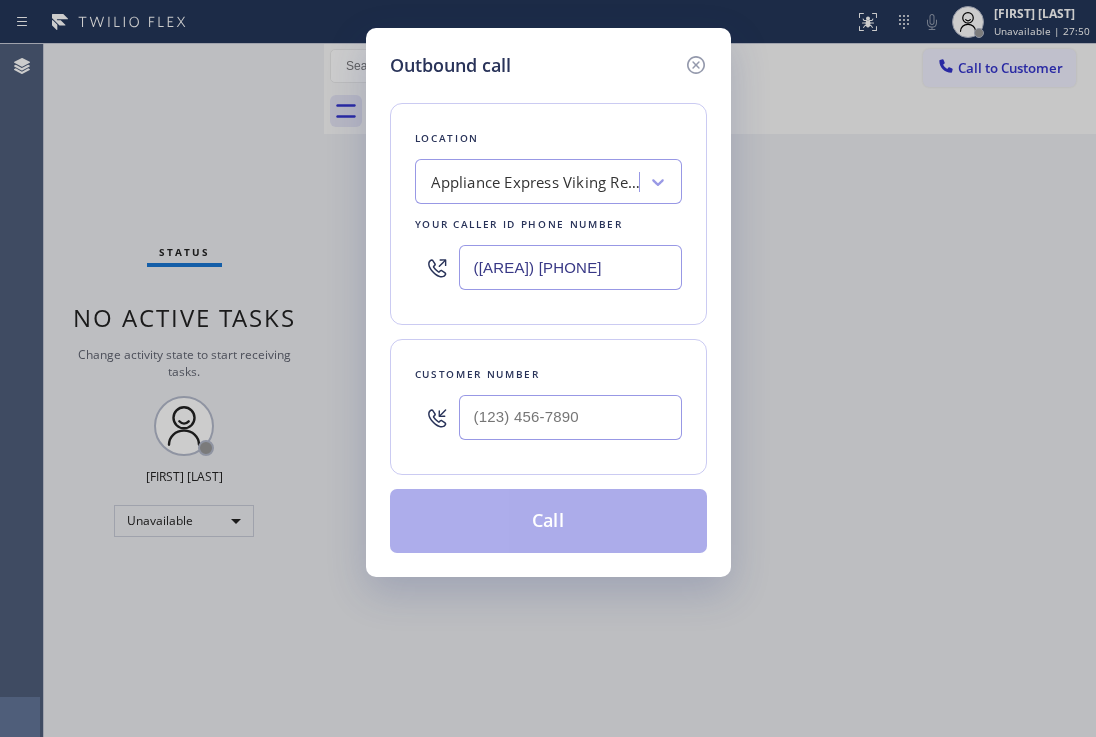 drag, startPoint x: 526, startPoint y: 257, endPoint x: 369, endPoint y: 249, distance: 157.20369 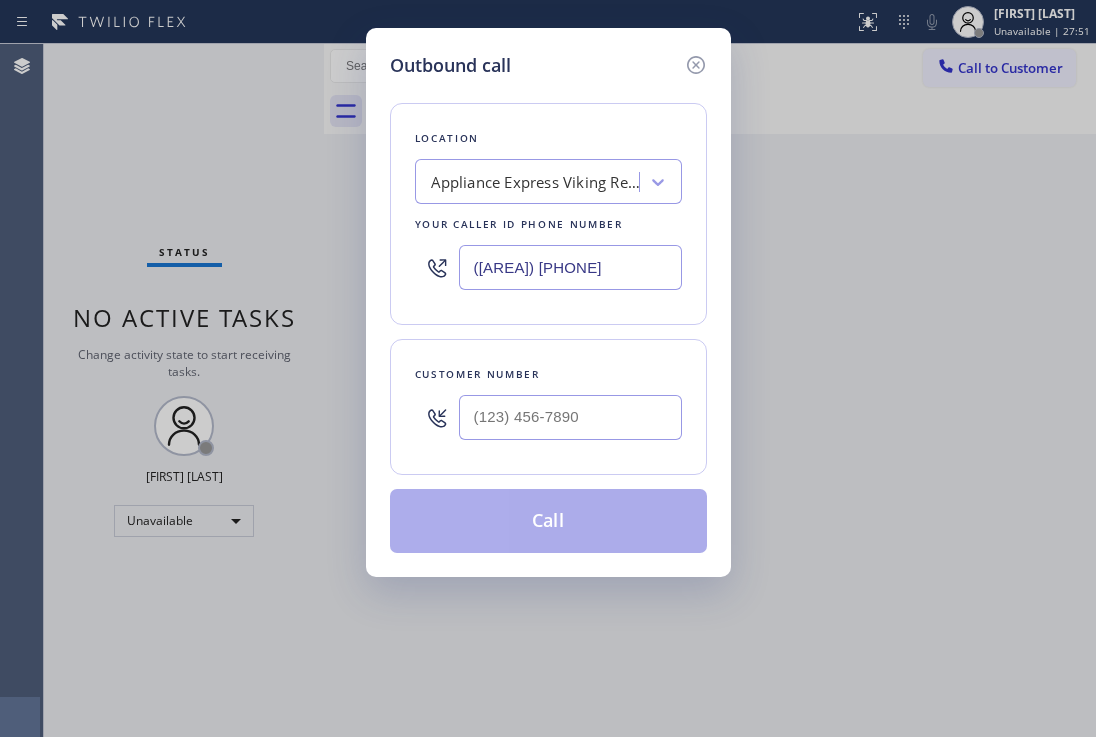 paste on "([AREA]) [PHONE]" 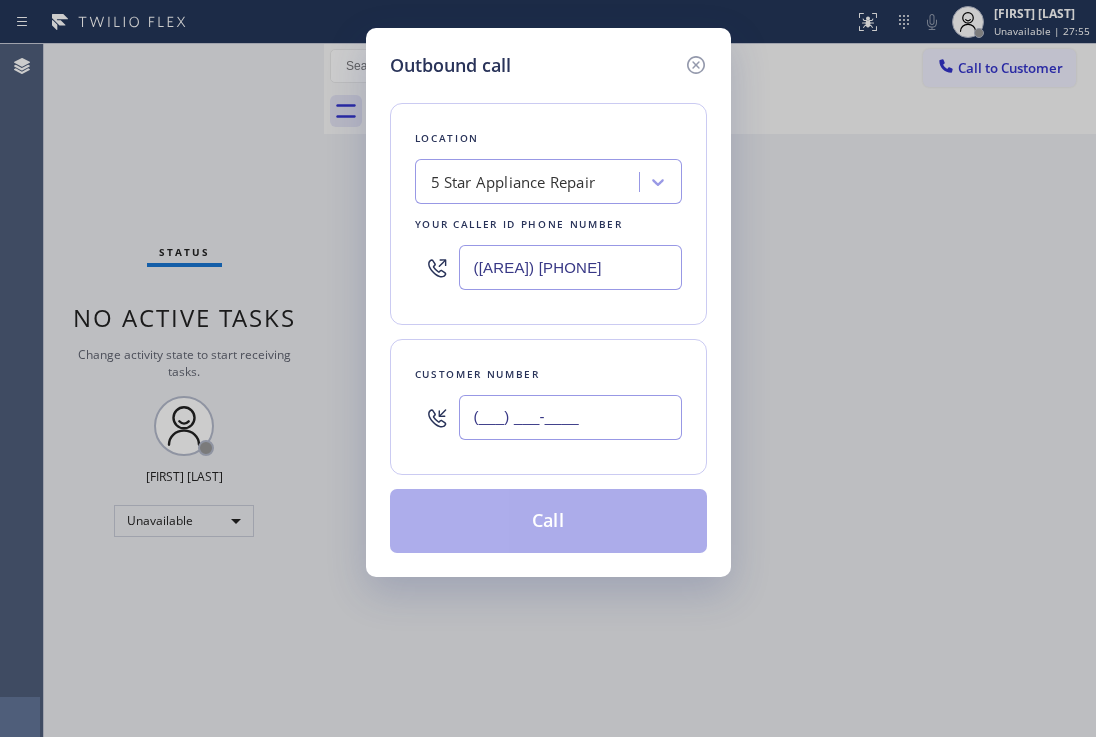 paste on "[PHONE]" 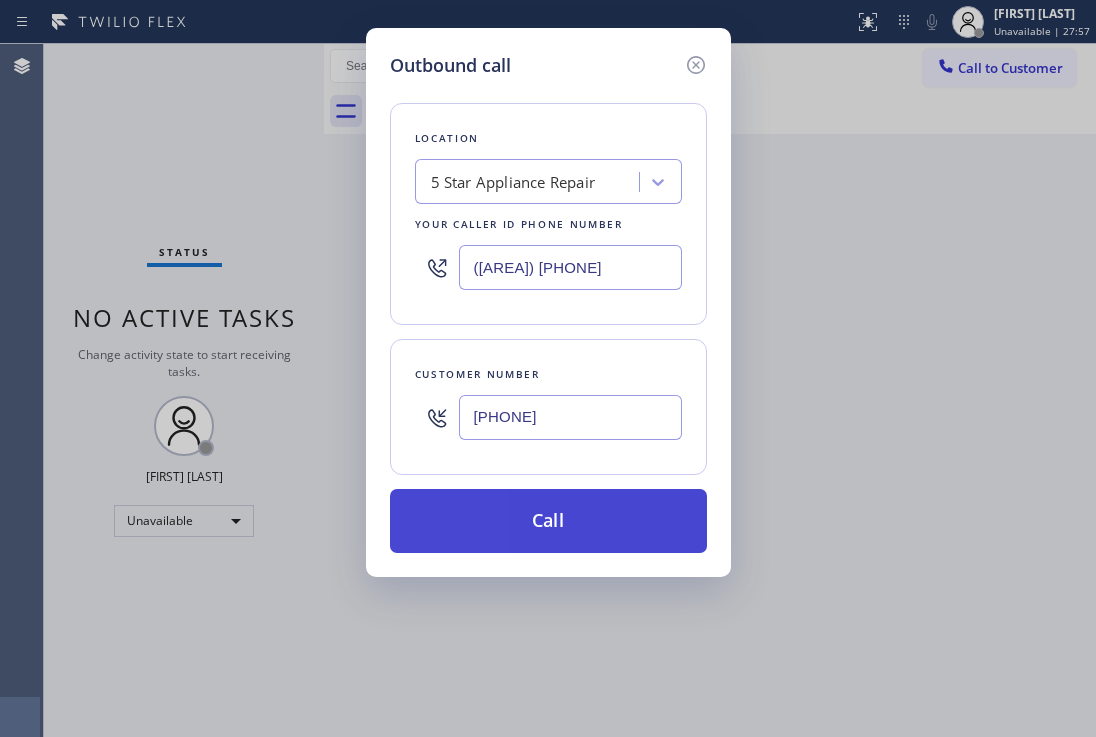 type on "[PHONE]" 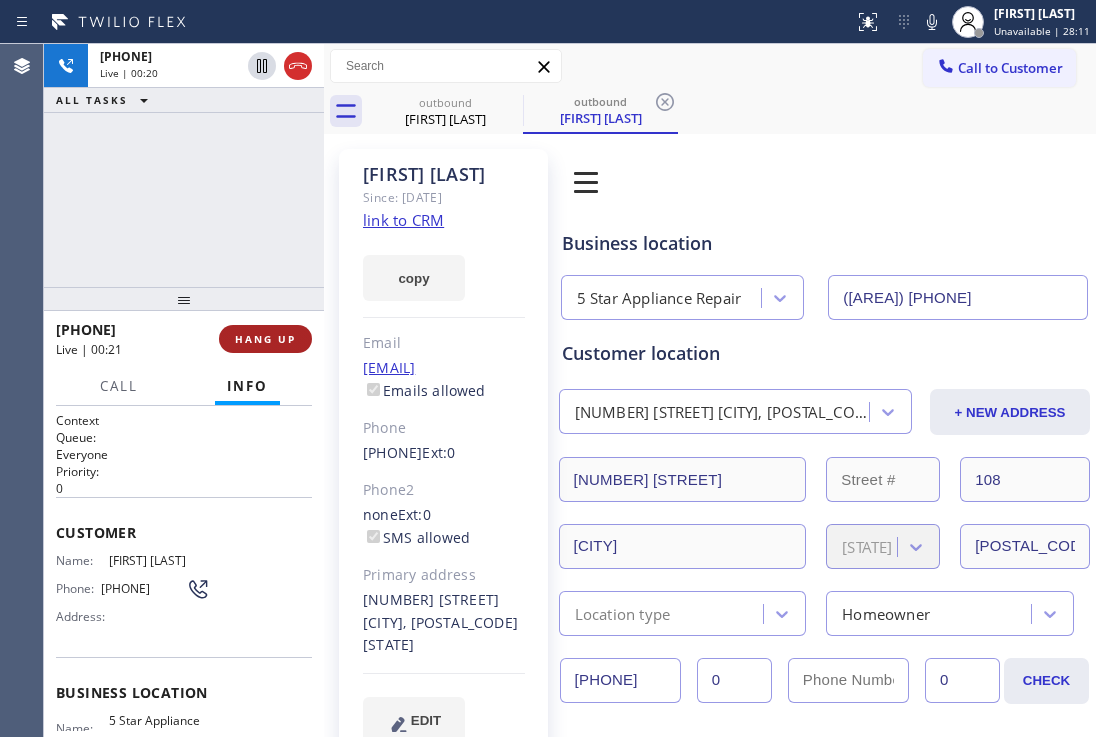 click on "HANG UP" at bounding box center [265, 339] 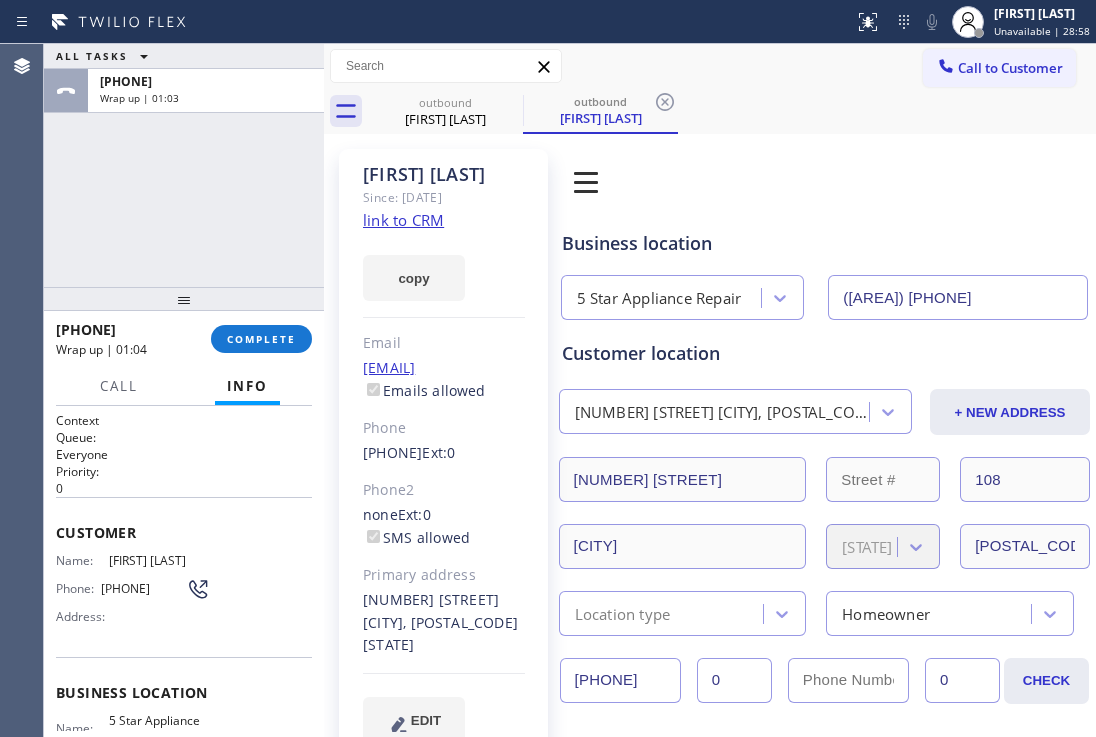 drag, startPoint x: 173, startPoint y: 323, endPoint x: 51, endPoint y: 327, distance: 122.06556 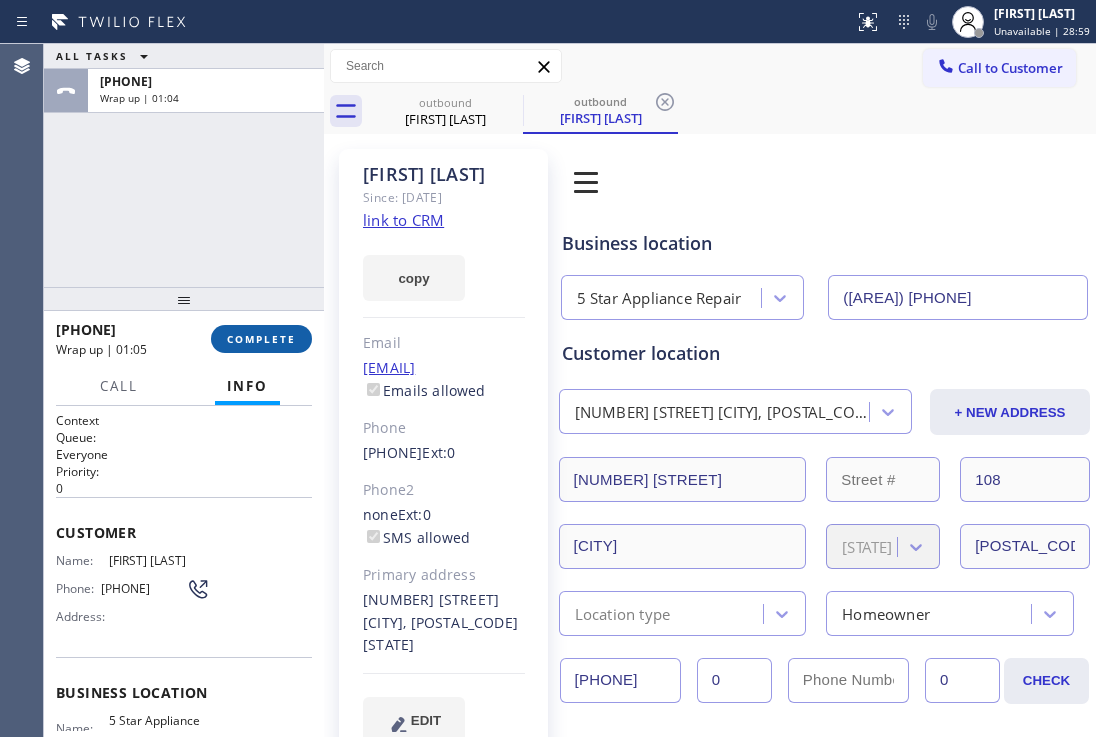 copy on "[PHONE]" 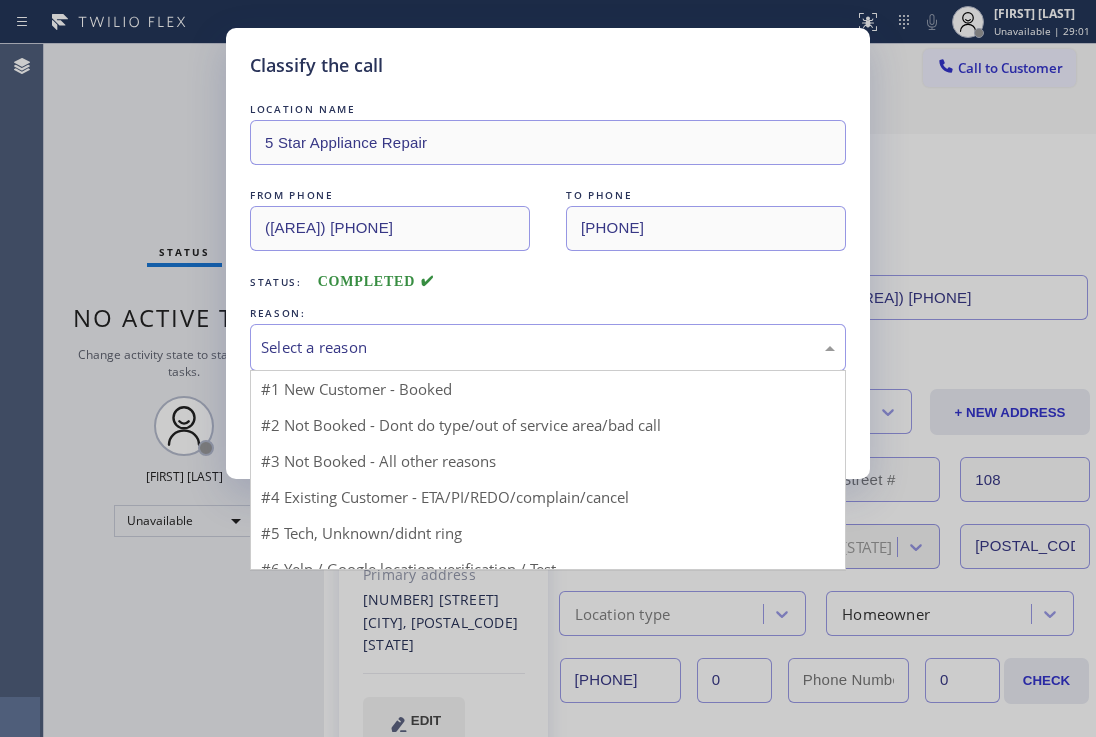click on "Select a reason" at bounding box center [548, 347] 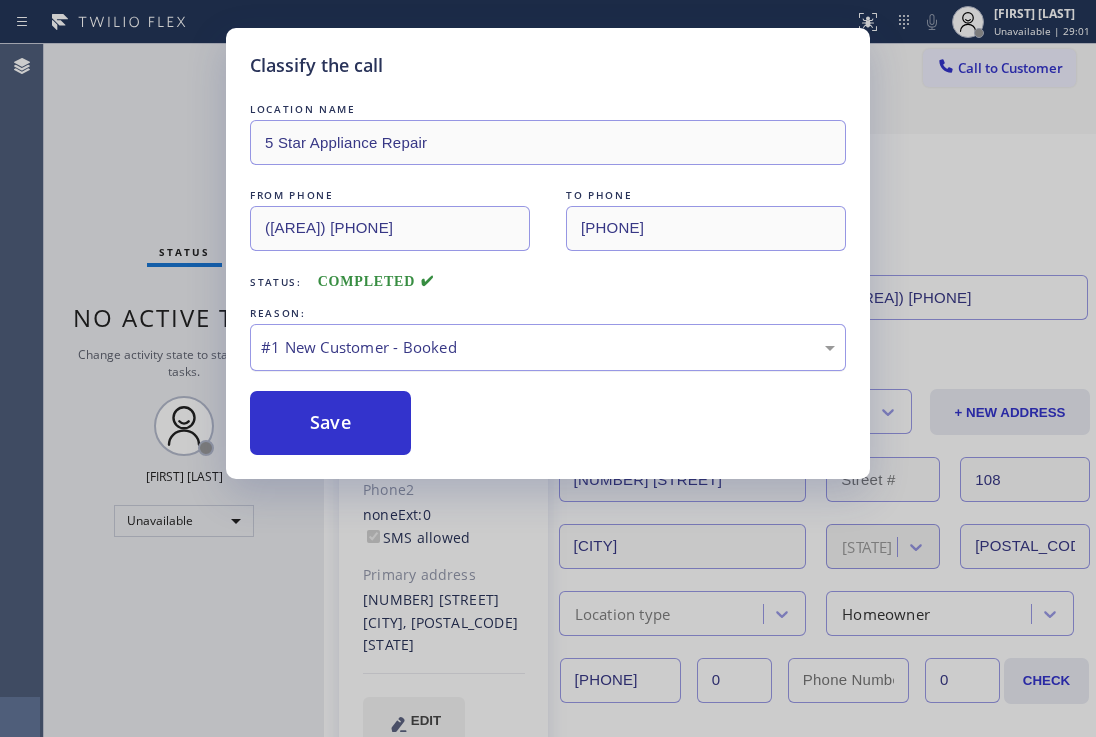 click on "#1 New Customer - Booked" at bounding box center (548, 347) 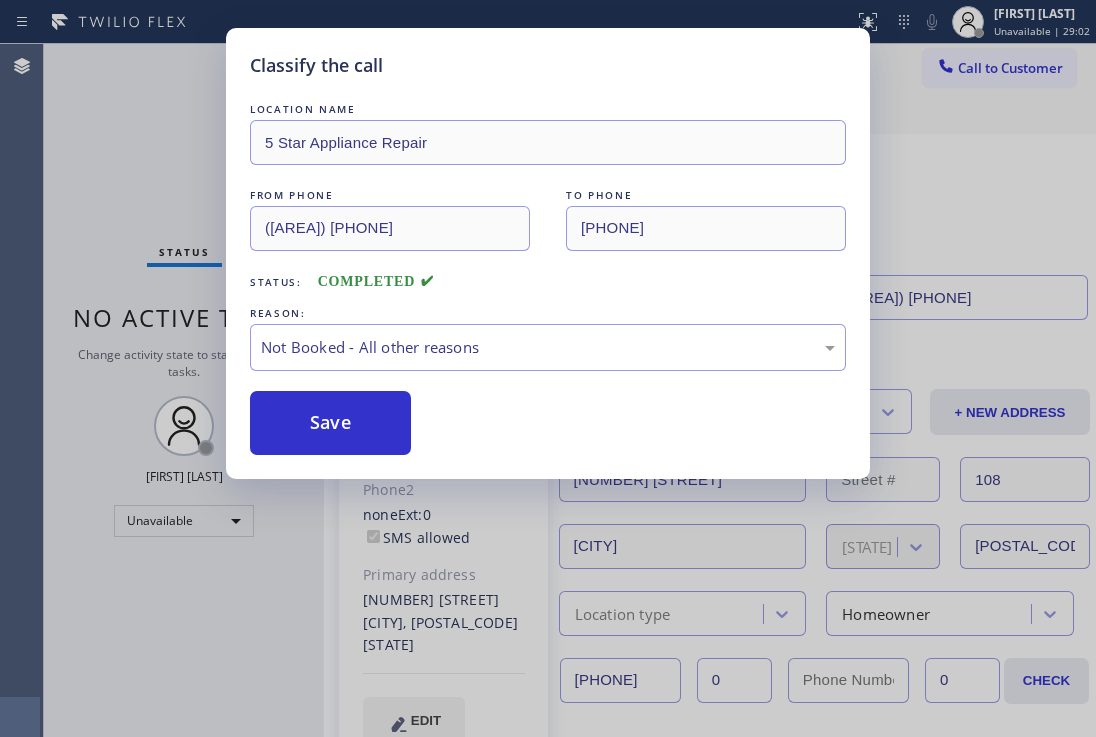 click on "Save" at bounding box center (330, 423) 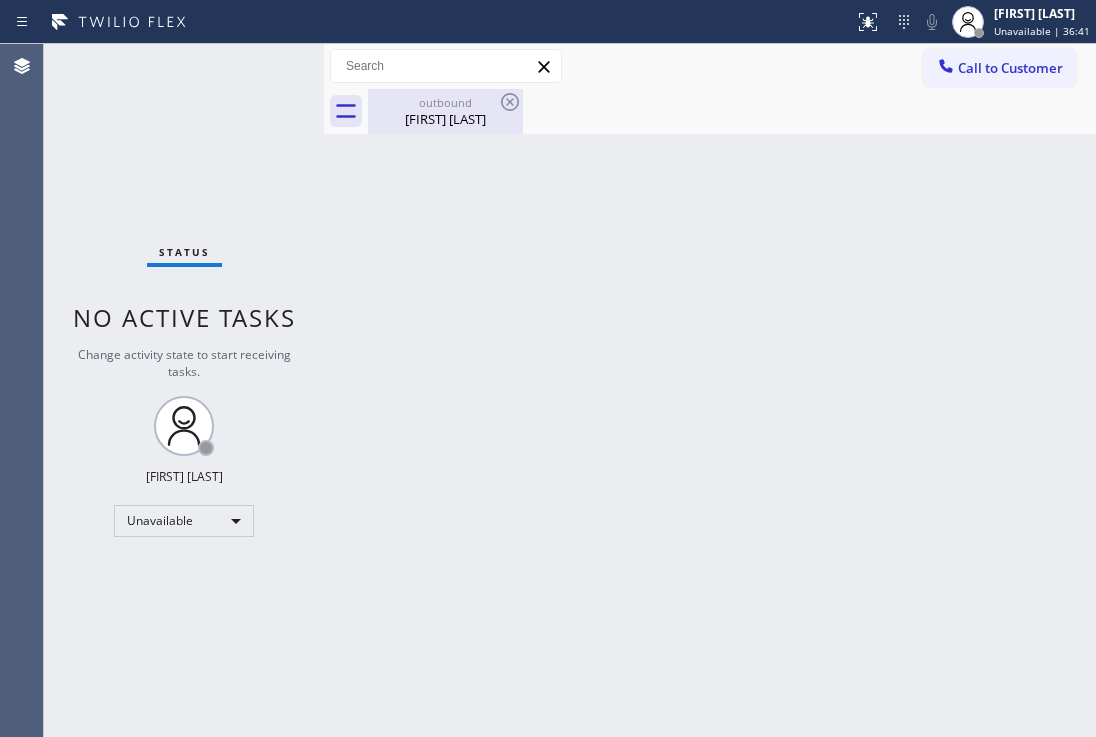 click on "[FIRST] [LAST]" at bounding box center (445, 119) 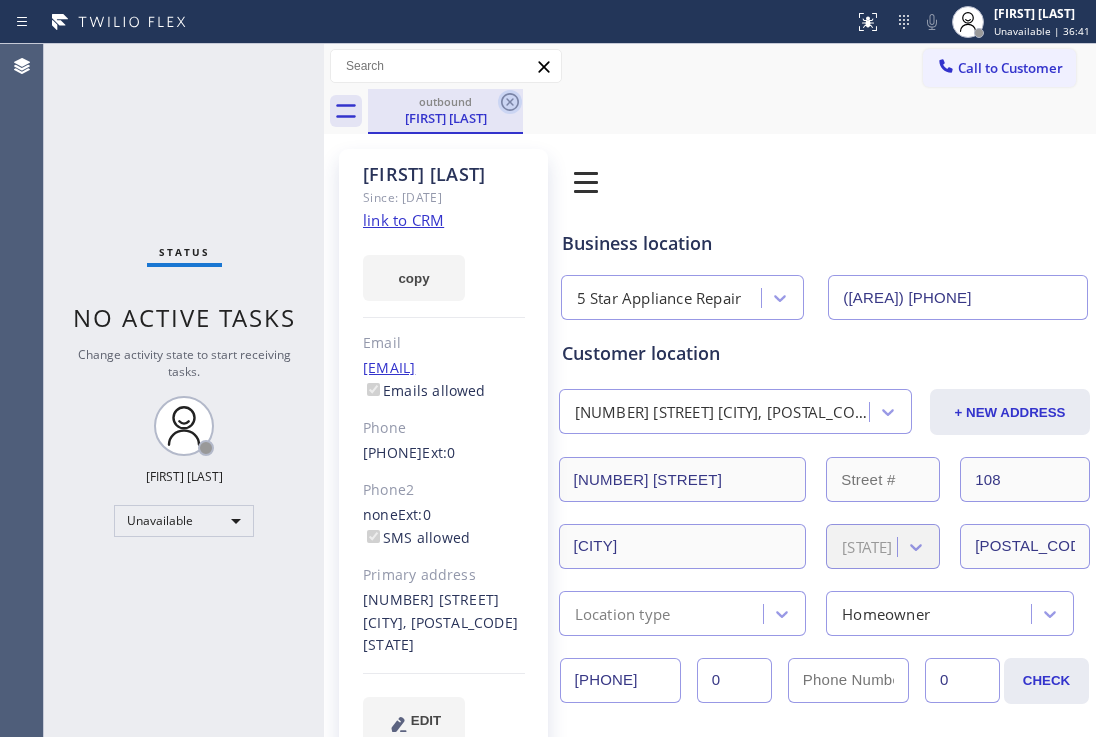 click at bounding box center [510, 102] 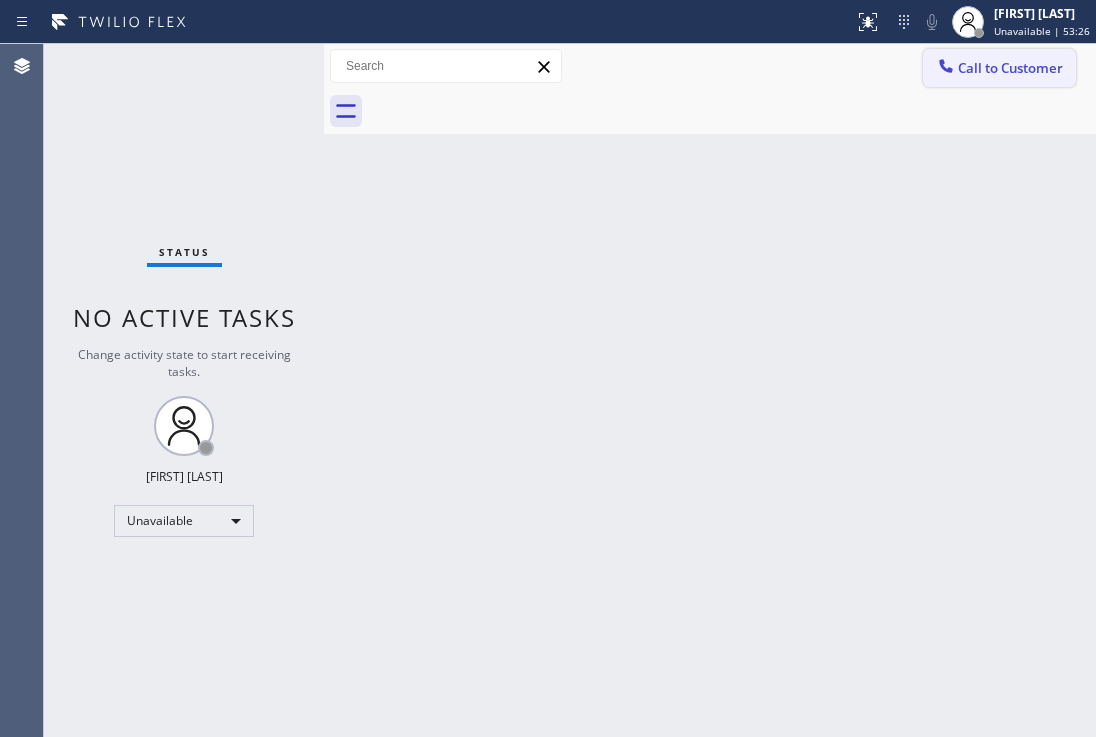 click on "Call to Customer" at bounding box center [1010, 68] 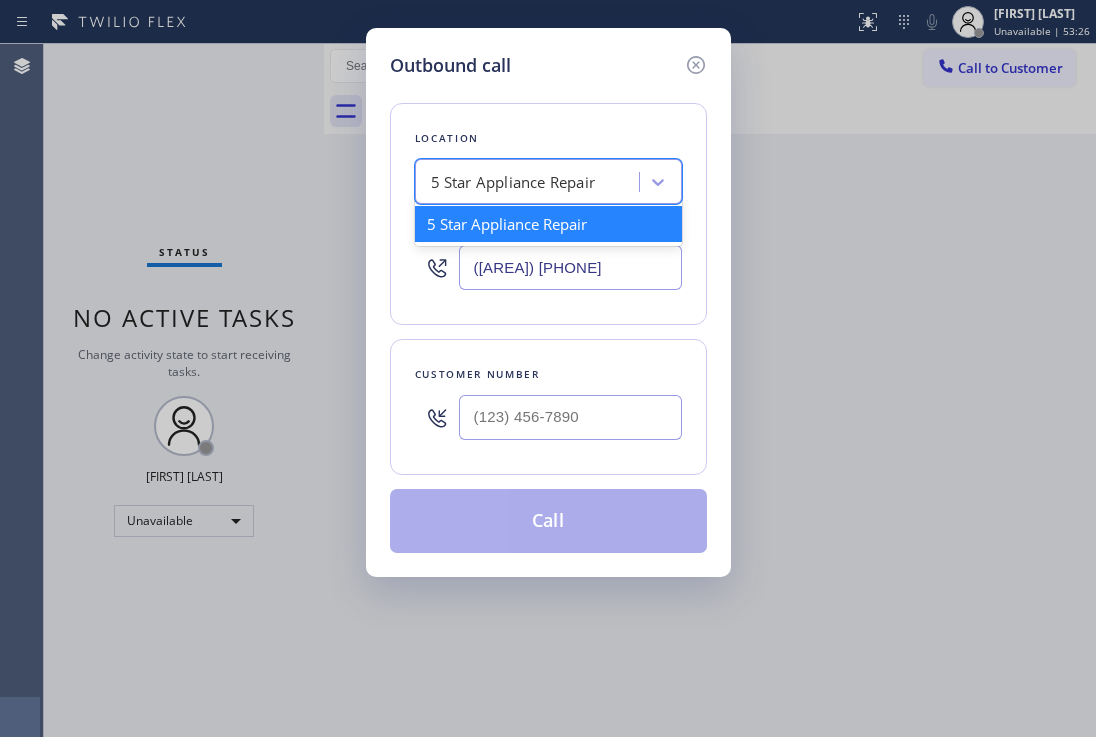 click on "5 Star Appliance Repair" at bounding box center (513, 182) 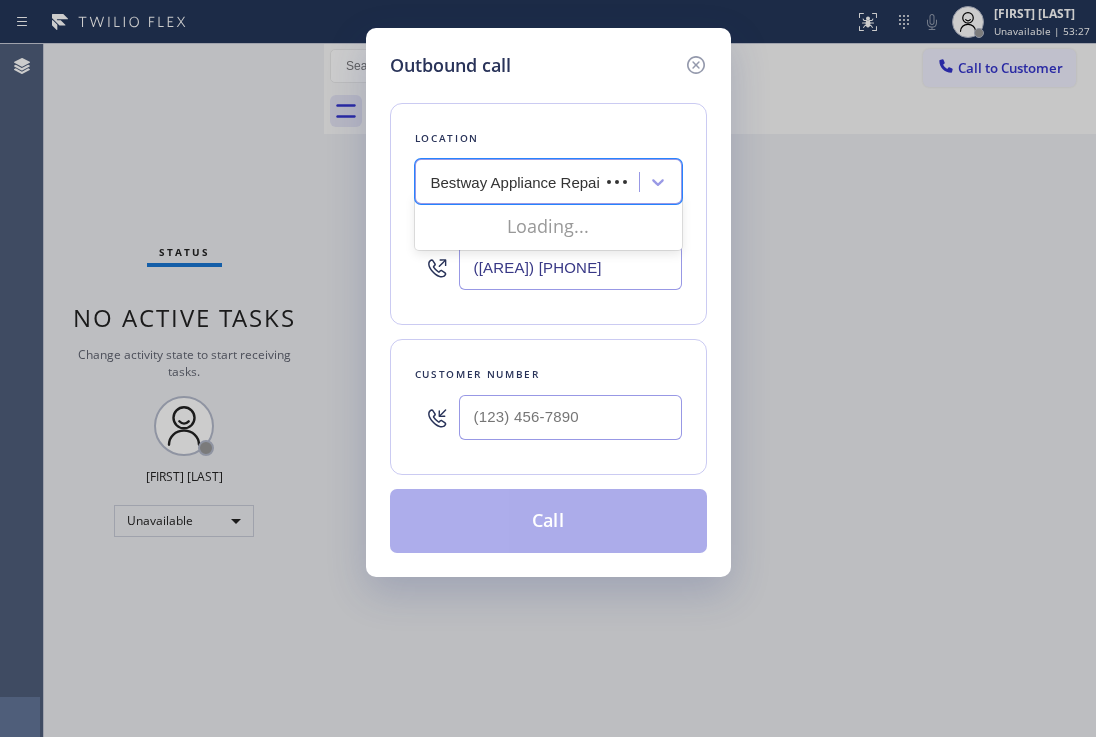 scroll, scrollTop: 0, scrollLeft: 82, axis: horizontal 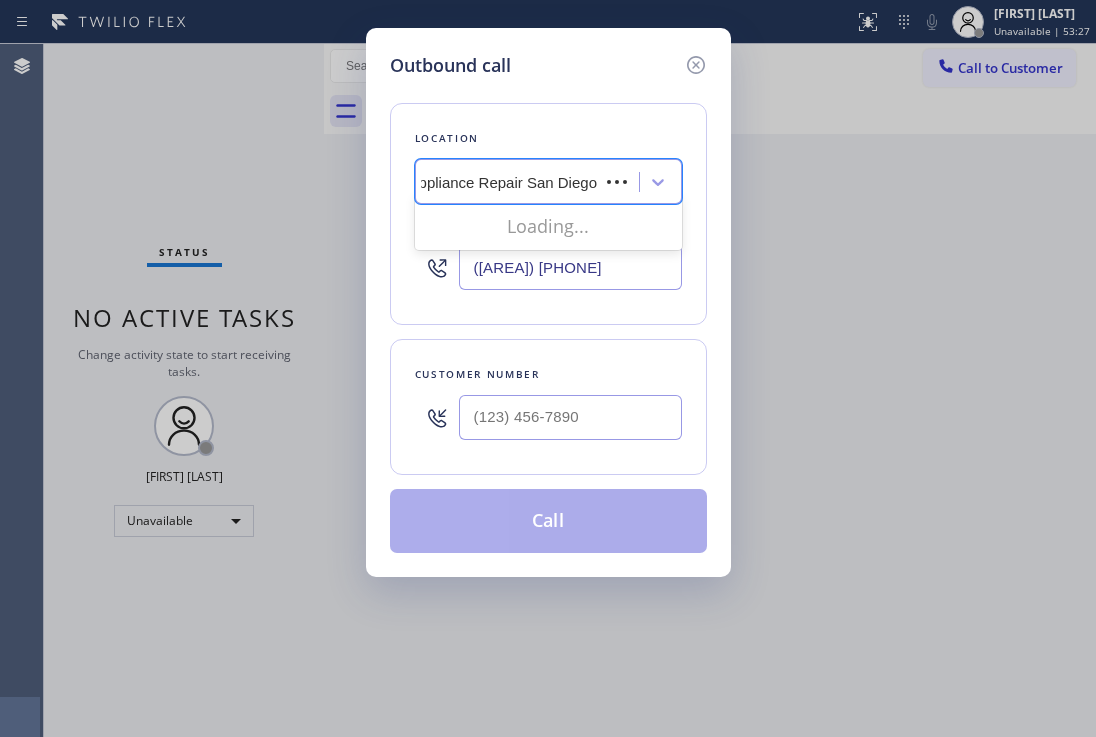 type on "Bestway Appliance Repair San Diego" 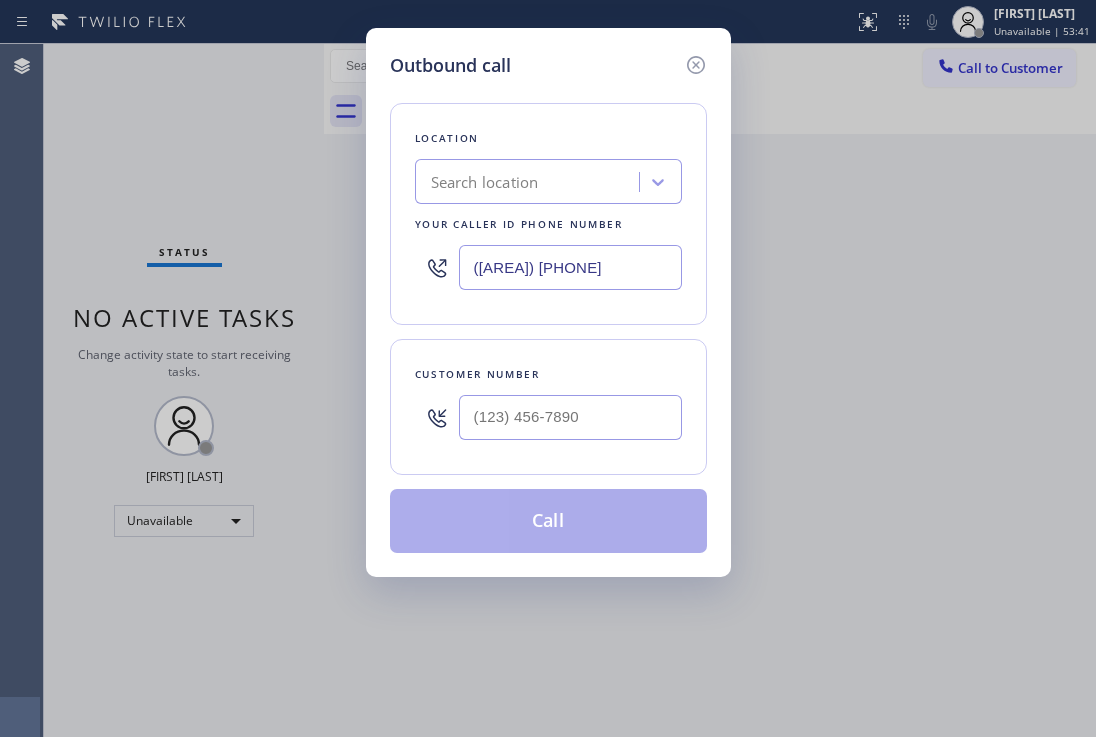 scroll, scrollTop: 0, scrollLeft: 0, axis: both 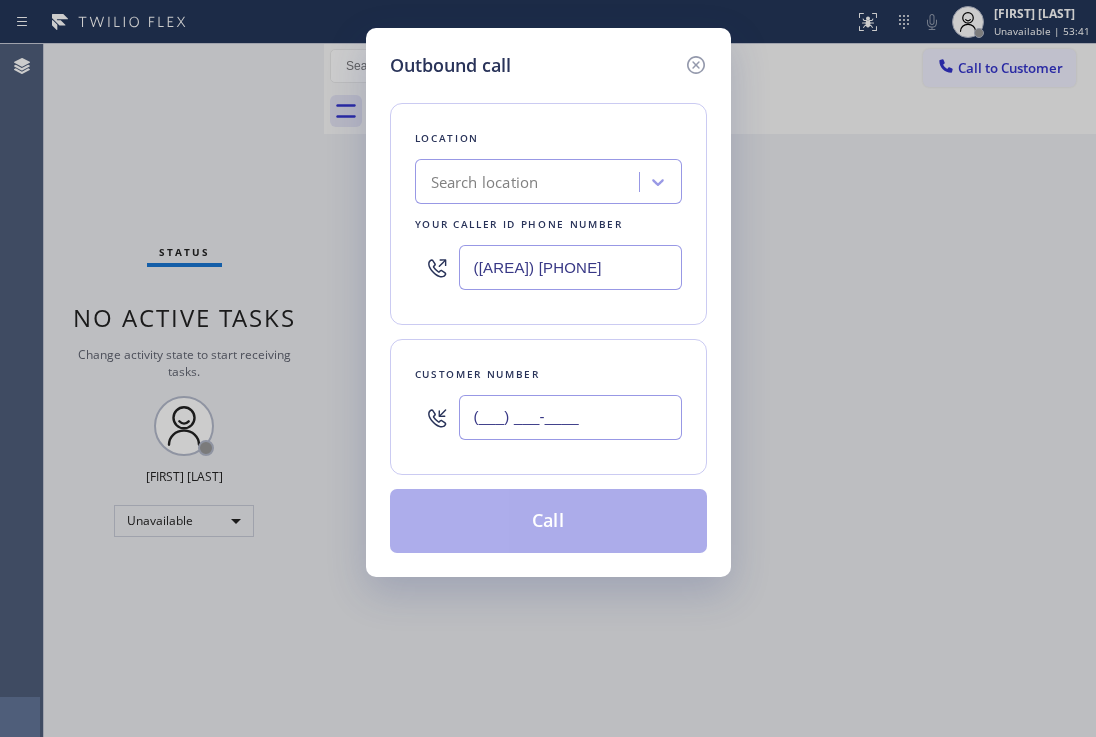 click on "(___) ___-____" at bounding box center [570, 417] 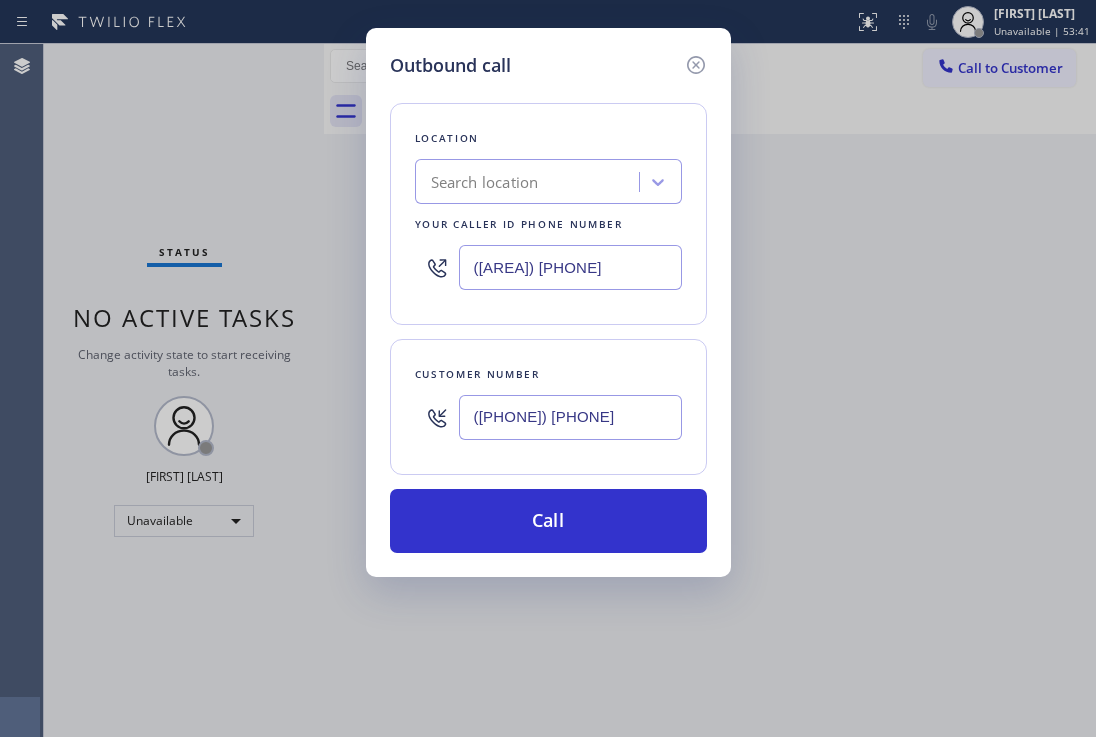 type on "([PHONE]) [PHONE]" 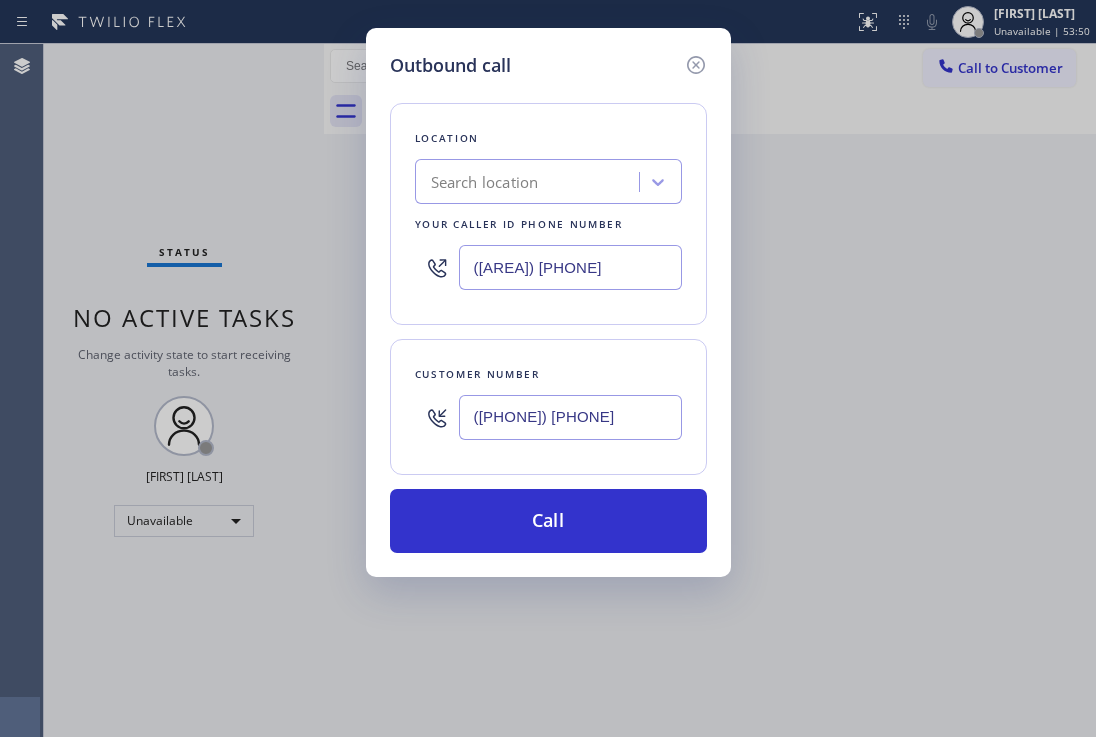 drag, startPoint x: 500, startPoint y: 272, endPoint x: 420, endPoint y: 269, distance: 80.05623 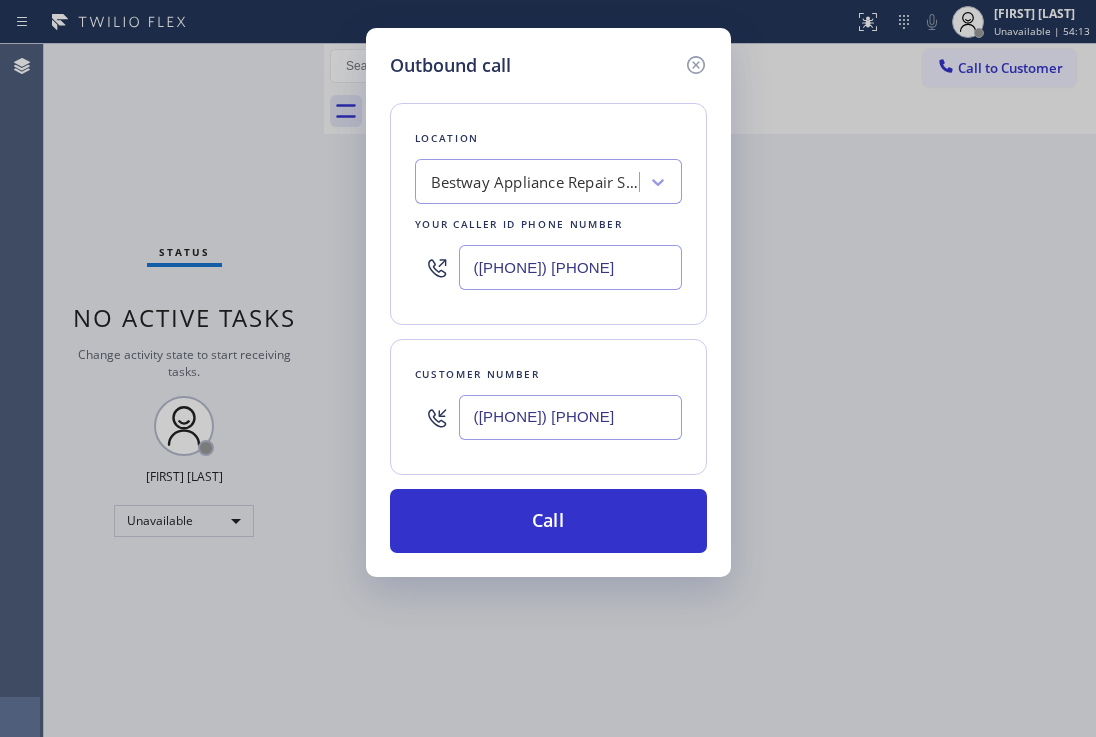 click on "Customer number" at bounding box center [548, 374] 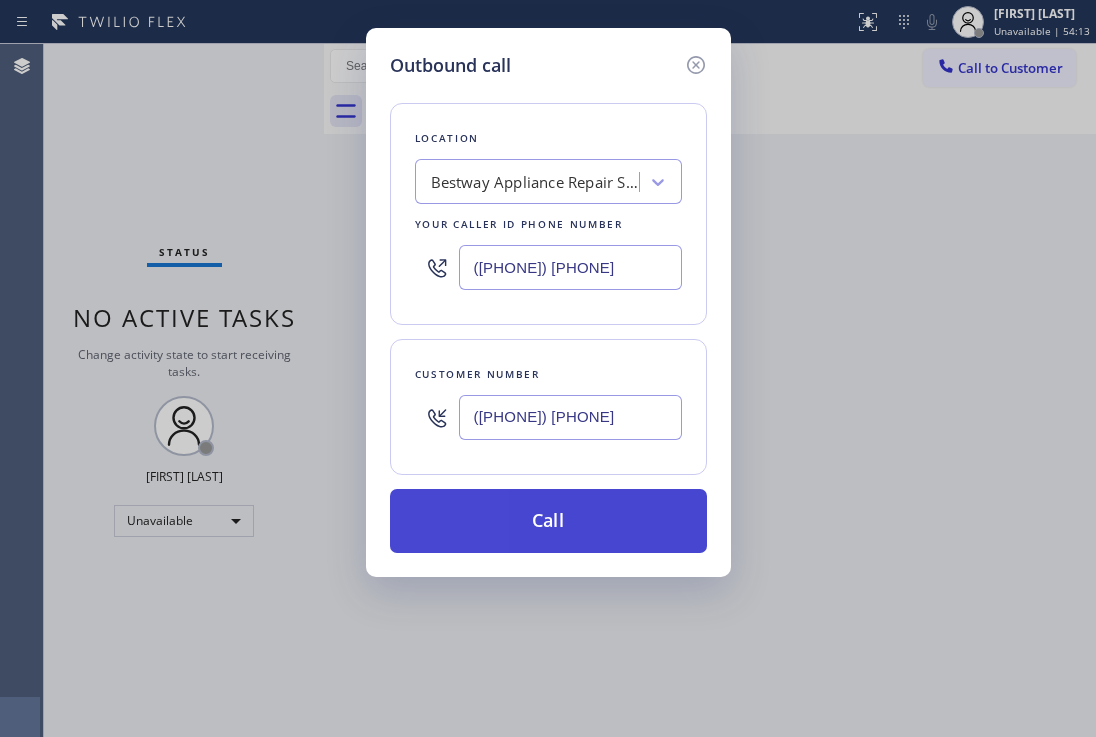 click on "Call" at bounding box center (548, 521) 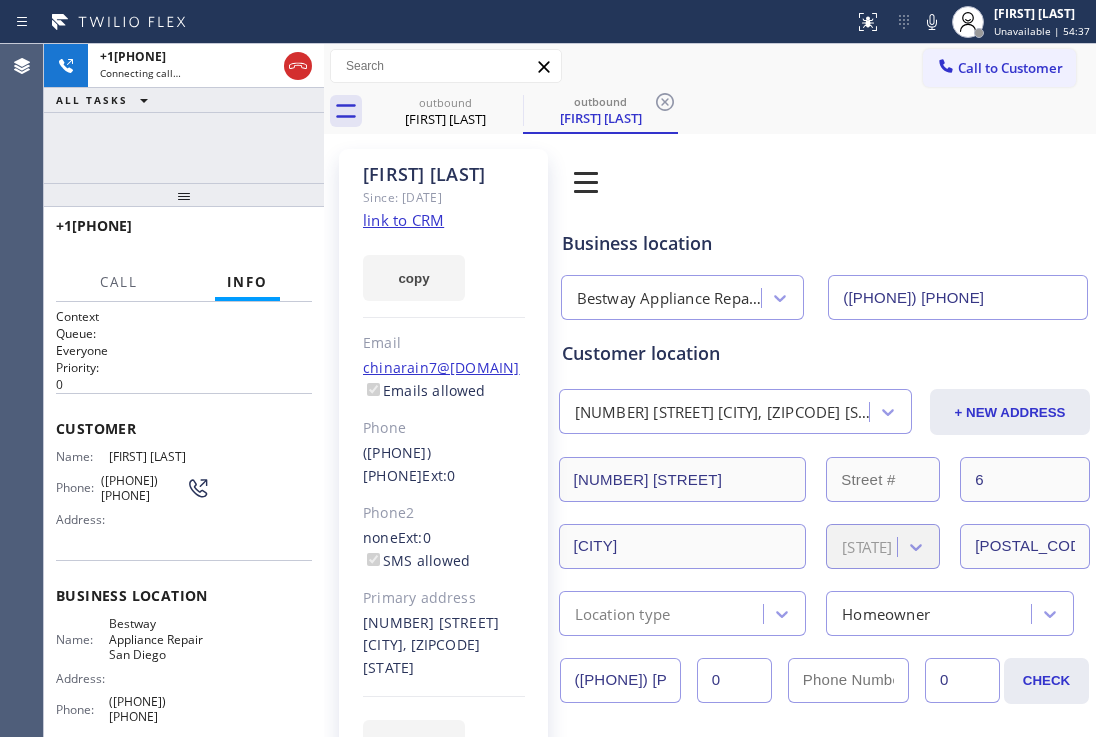 drag, startPoint x: 185, startPoint y: 313, endPoint x: 227, endPoint y: 197, distance: 123.36936 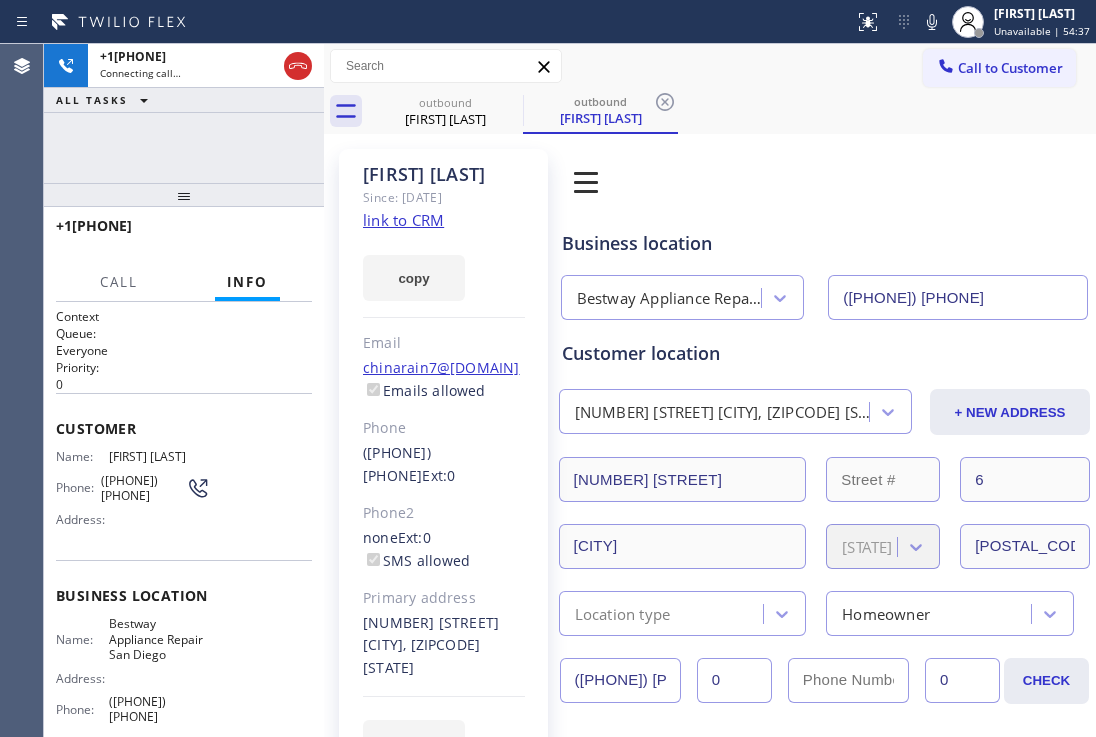 click at bounding box center (184, 195) 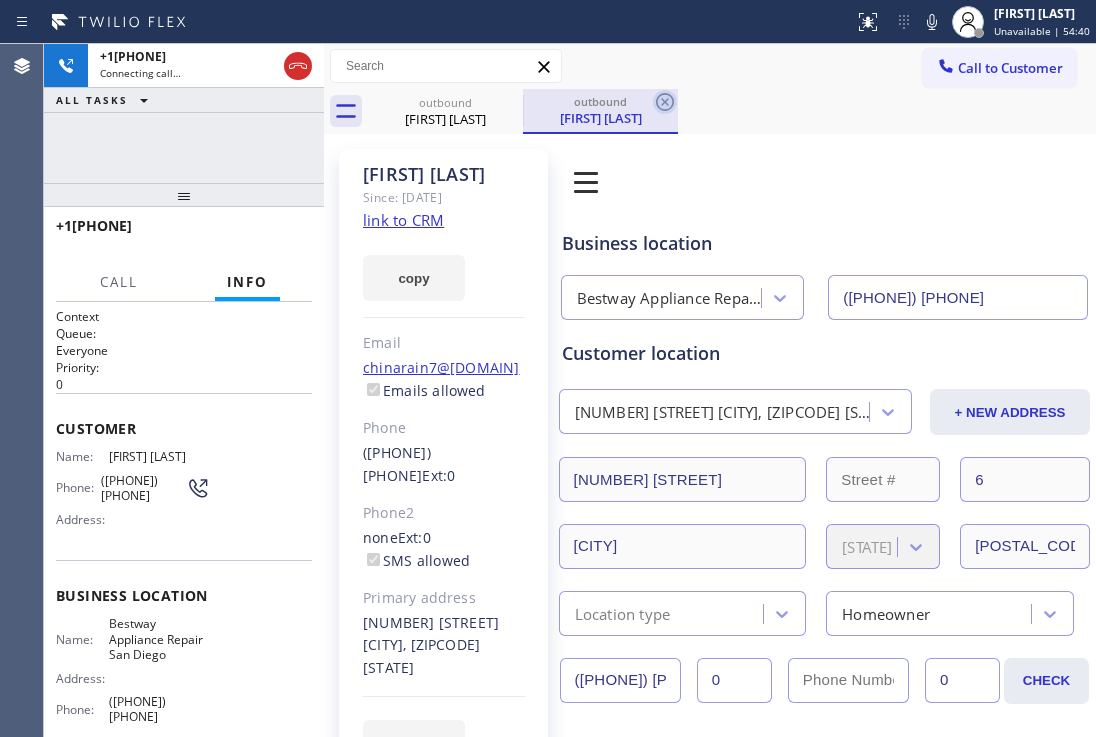 click at bounding box center [665, 102] 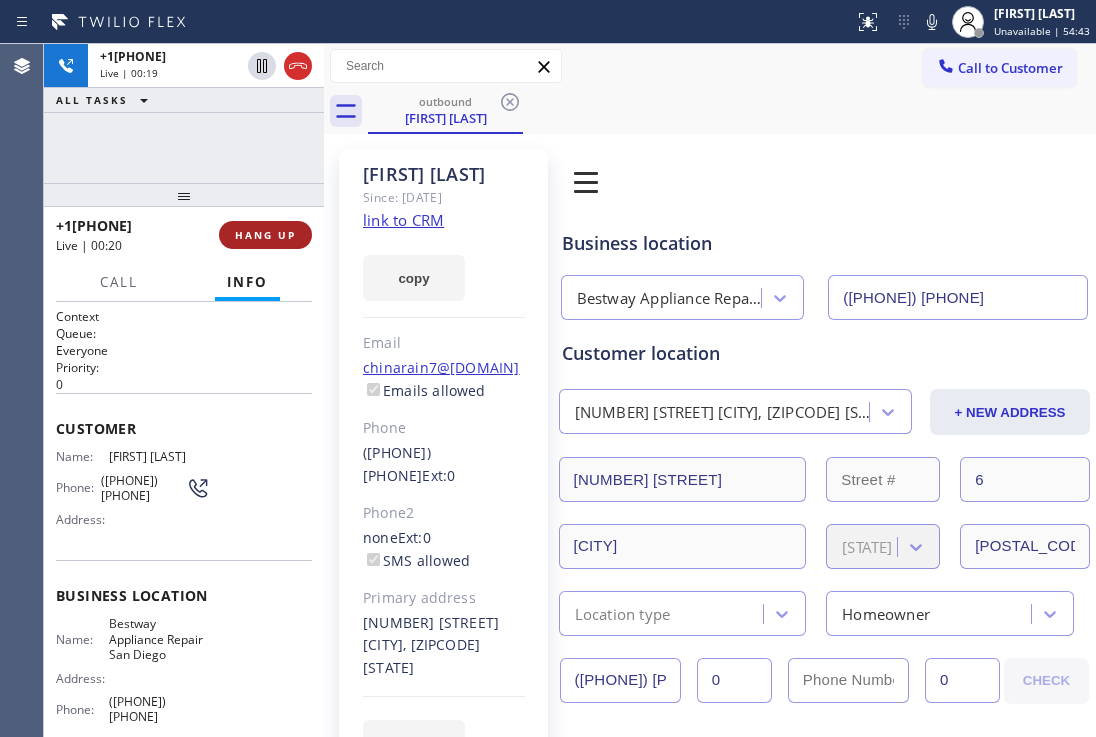 click on "HANG UP" at bounding box center [265, 235] 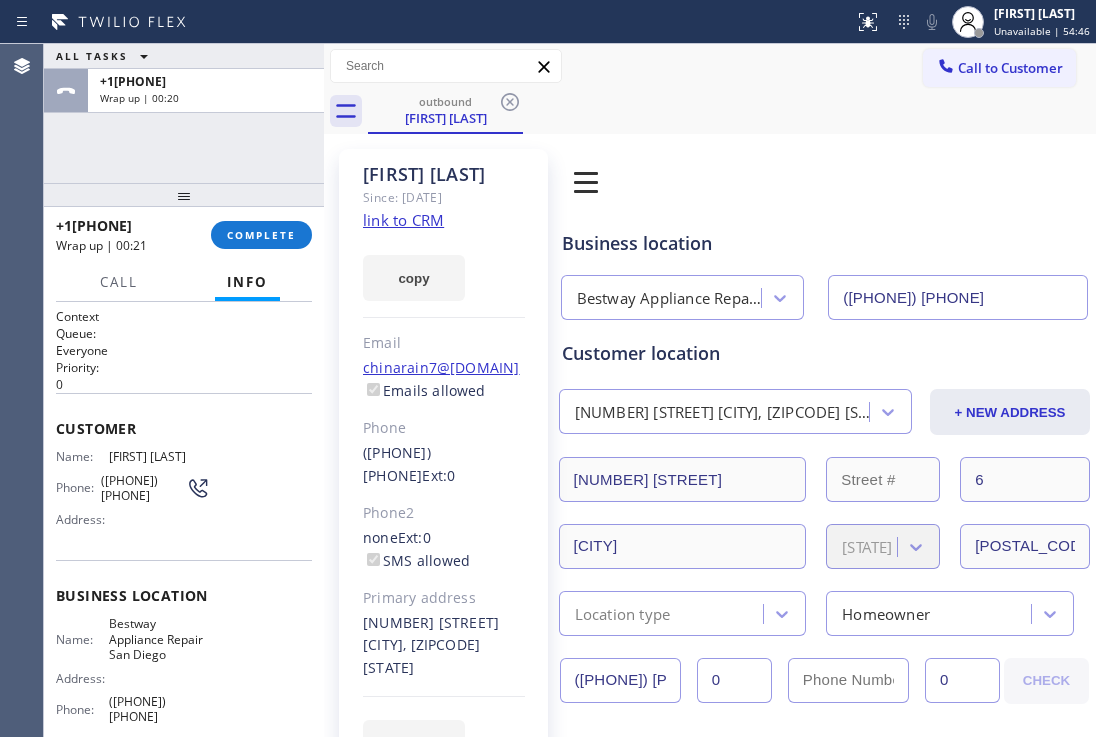 drag, startPoint x: 164, startPoint y: 227, endPoint x: 53, endPoint y: 230, distance: 111.040535 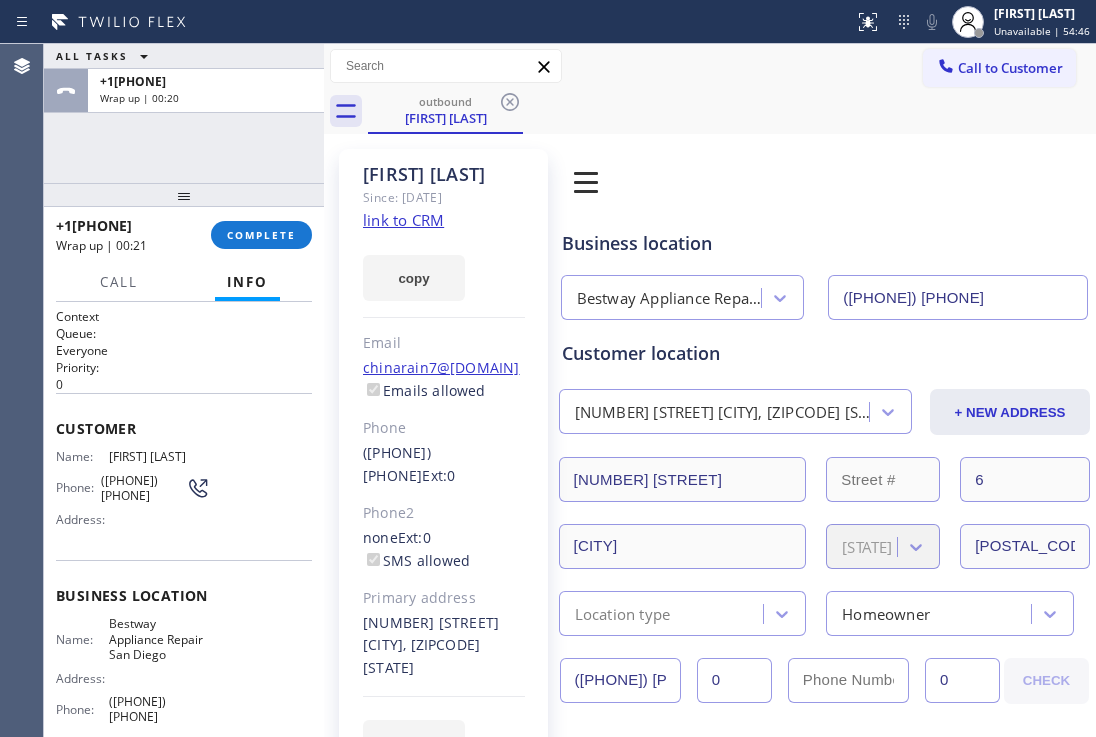 click on "+[COUNTRY][PHONE] Wrap up | 00:21 COMPLETE" at bounding box center [184, 235] 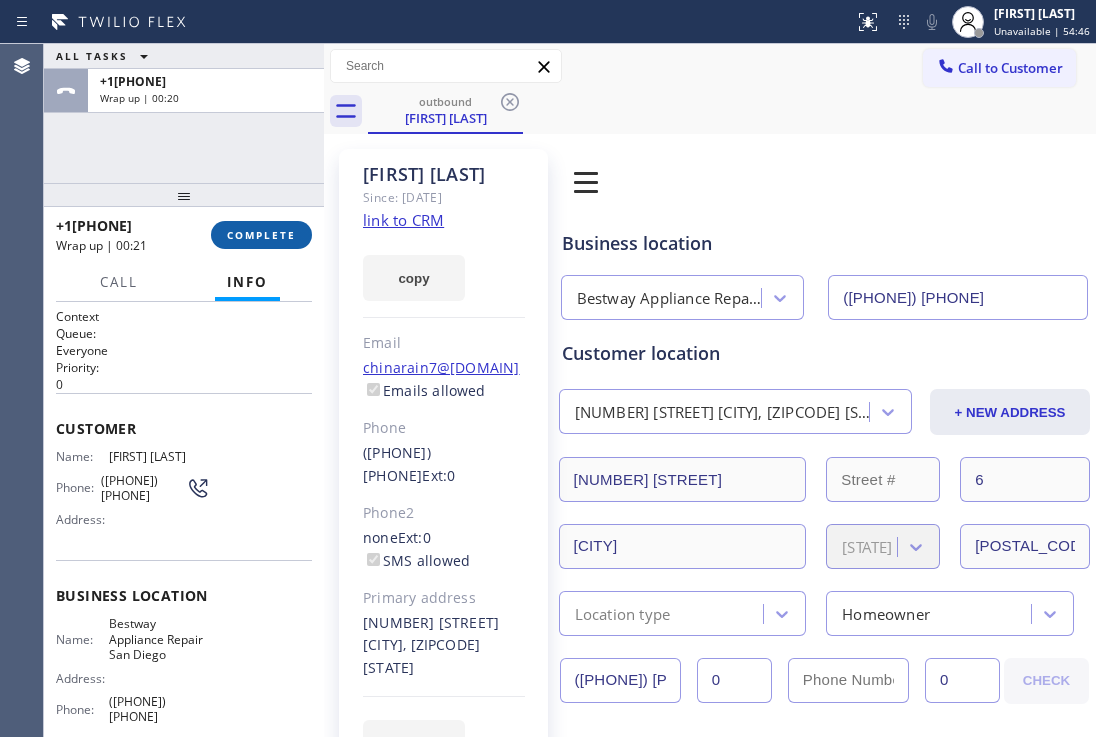 click on "COMPLETE" at bounding box center (261, 235) 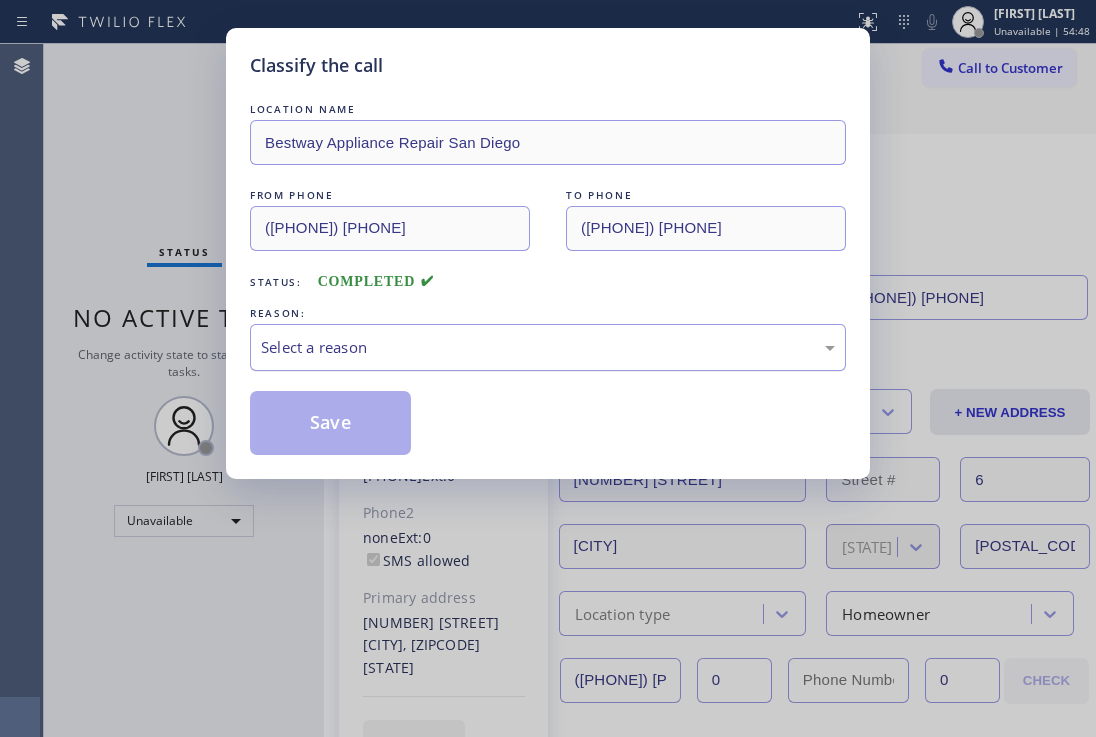 click on "Select a reason" at bounding box center (548, 347) 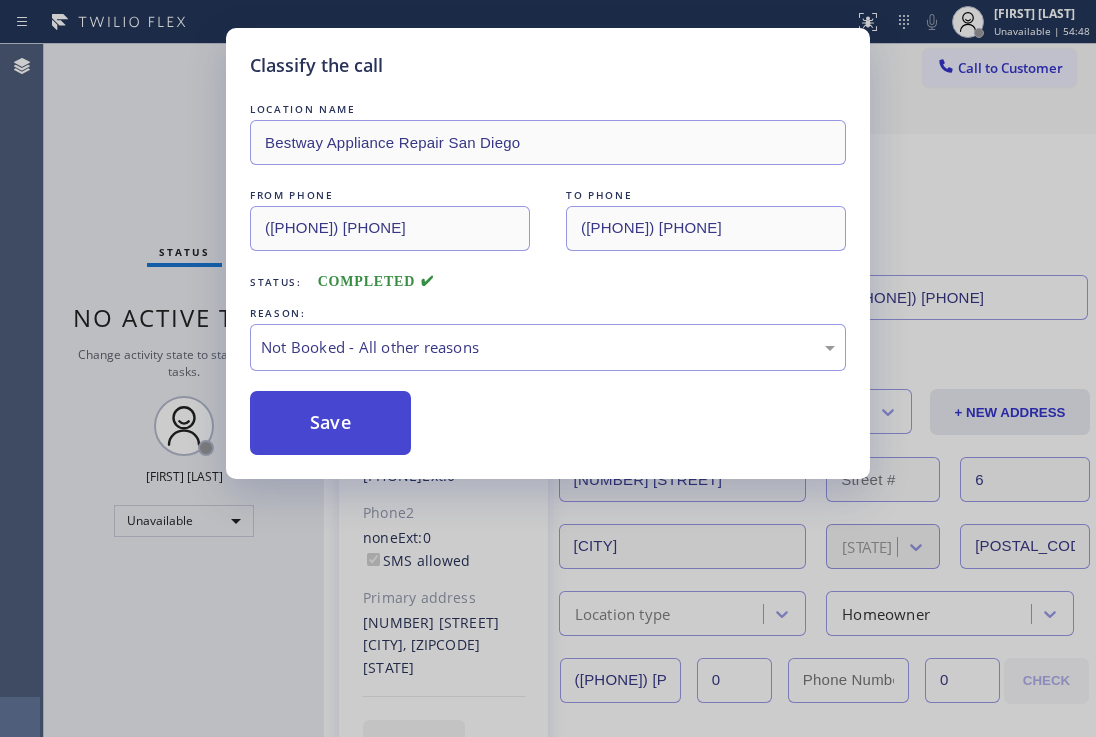 click on "Save" at bounding box center (330, 423) 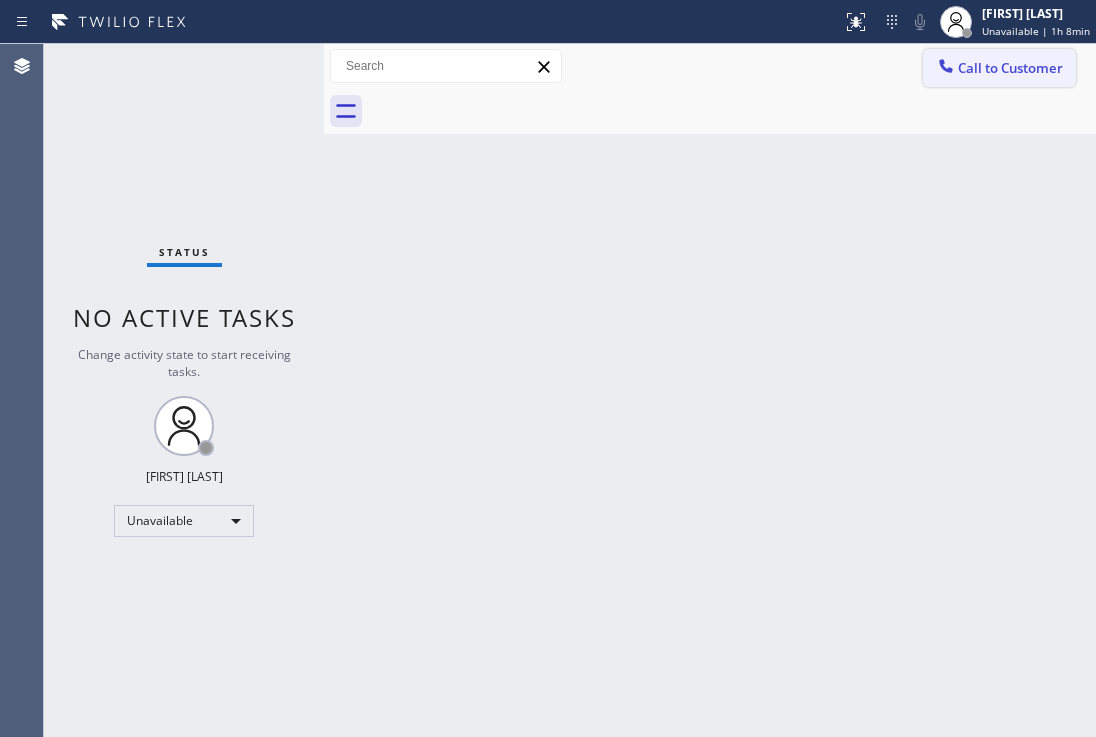 click on "Call to Customer" at bounding box center [999, 68] 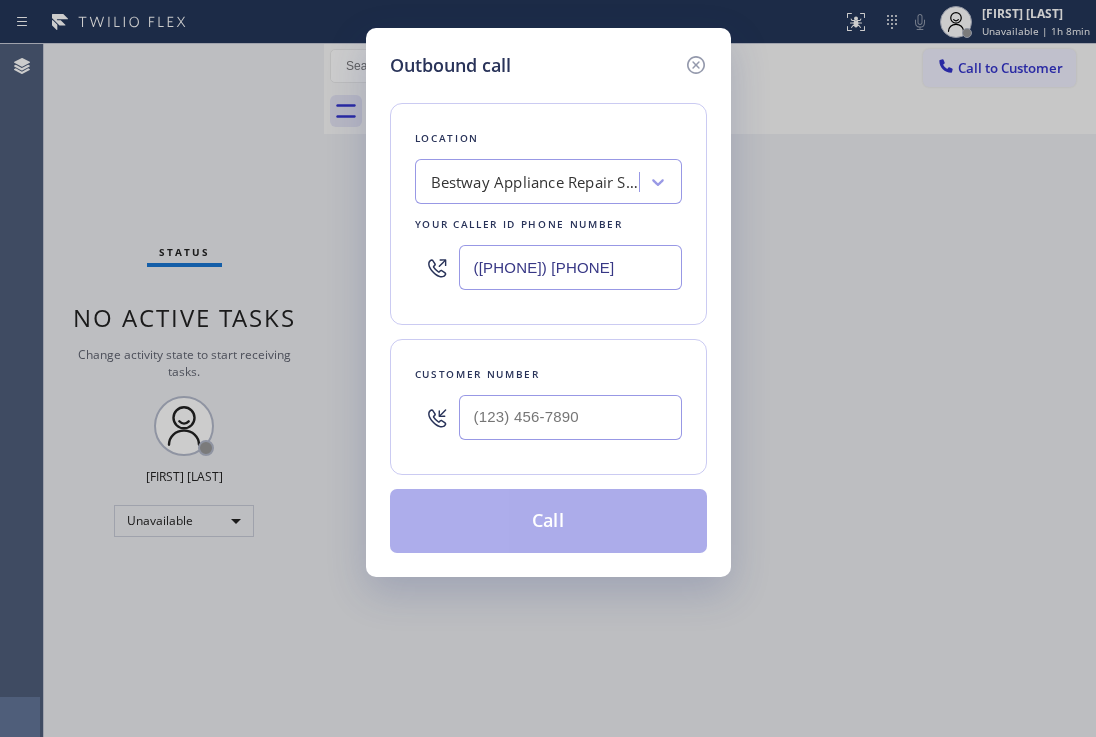 drag, startPoint x: 606, startPoint y: 252, endPoint x: 390, endPoint y: 242, distance: 216.23135 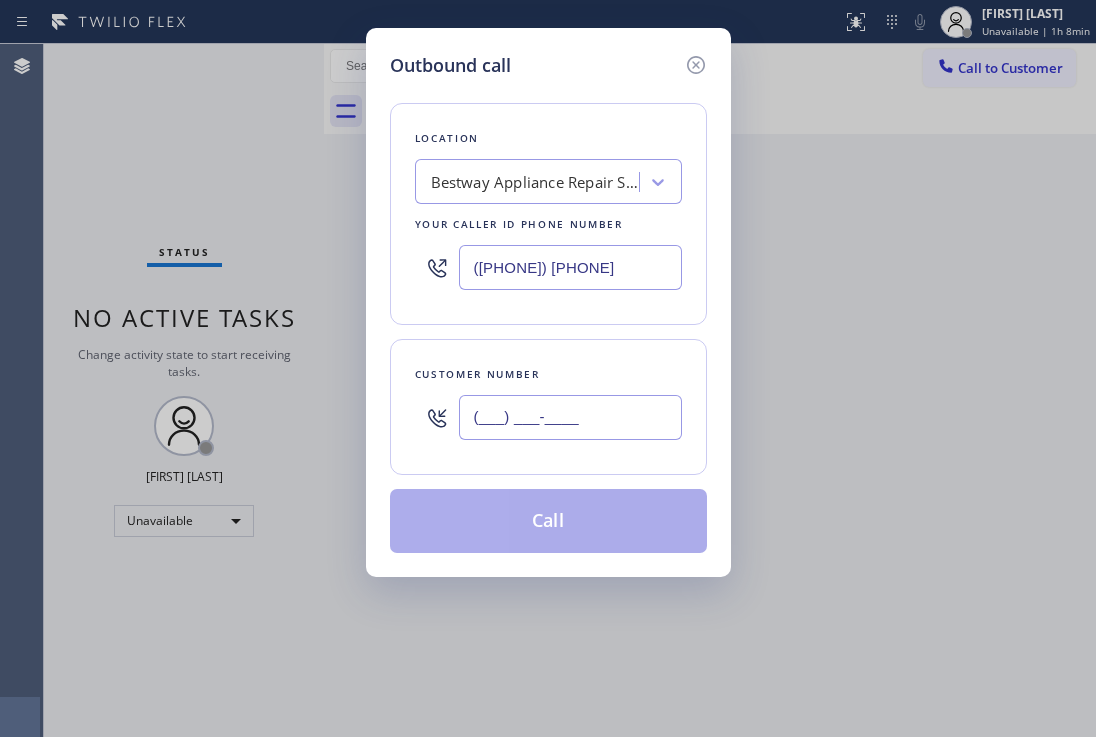drag, startPoint x: 624, startPoint y: 423, endPoint x: 385, endPoint y: 393, distance: 240.87549 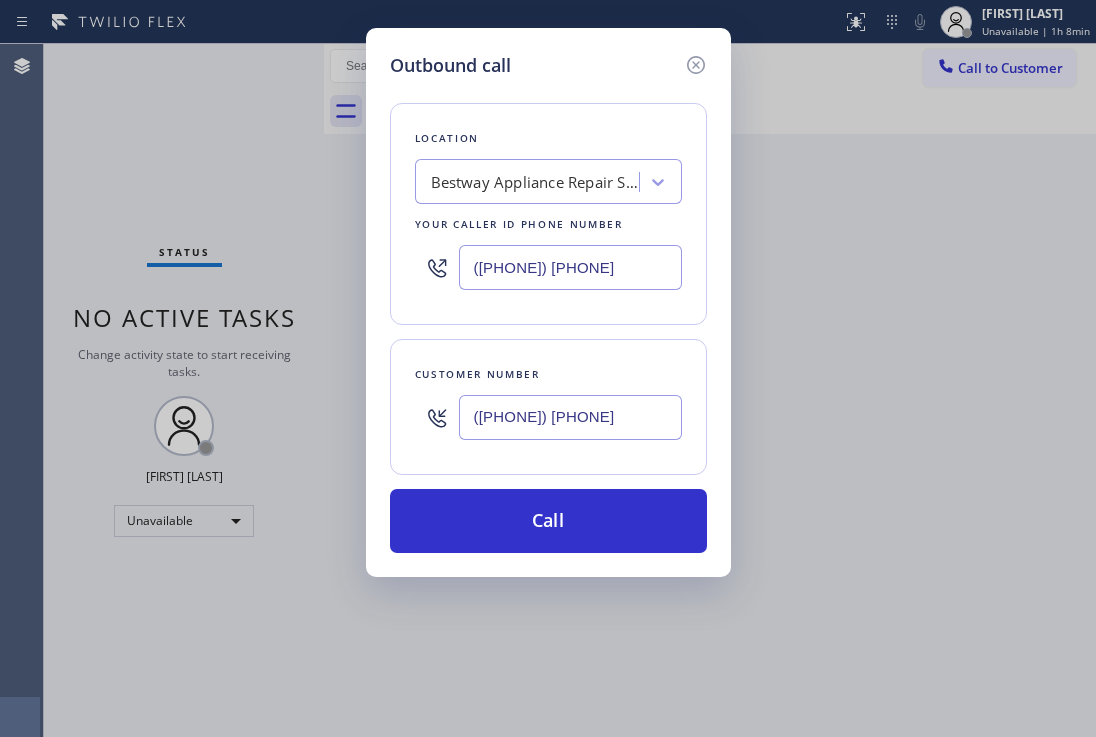 click on "Bestway Appliance Repair San Diego" at bounding box center [536, 182] 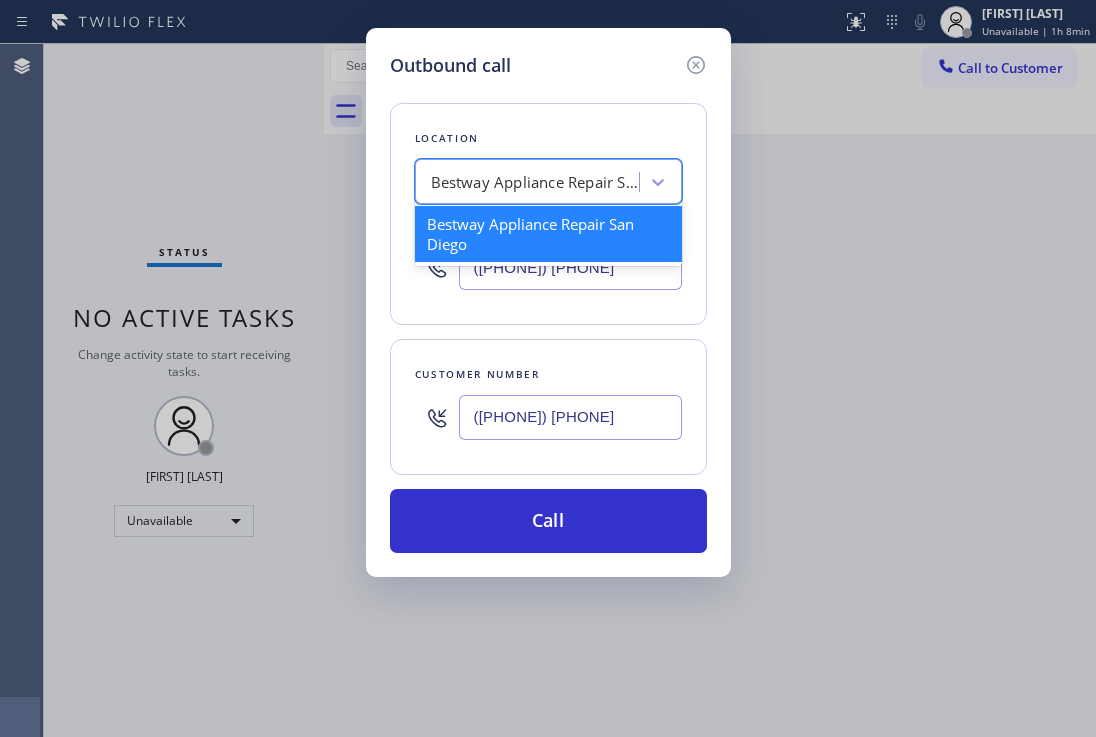 paste on "Appliance Express Viking Repair" 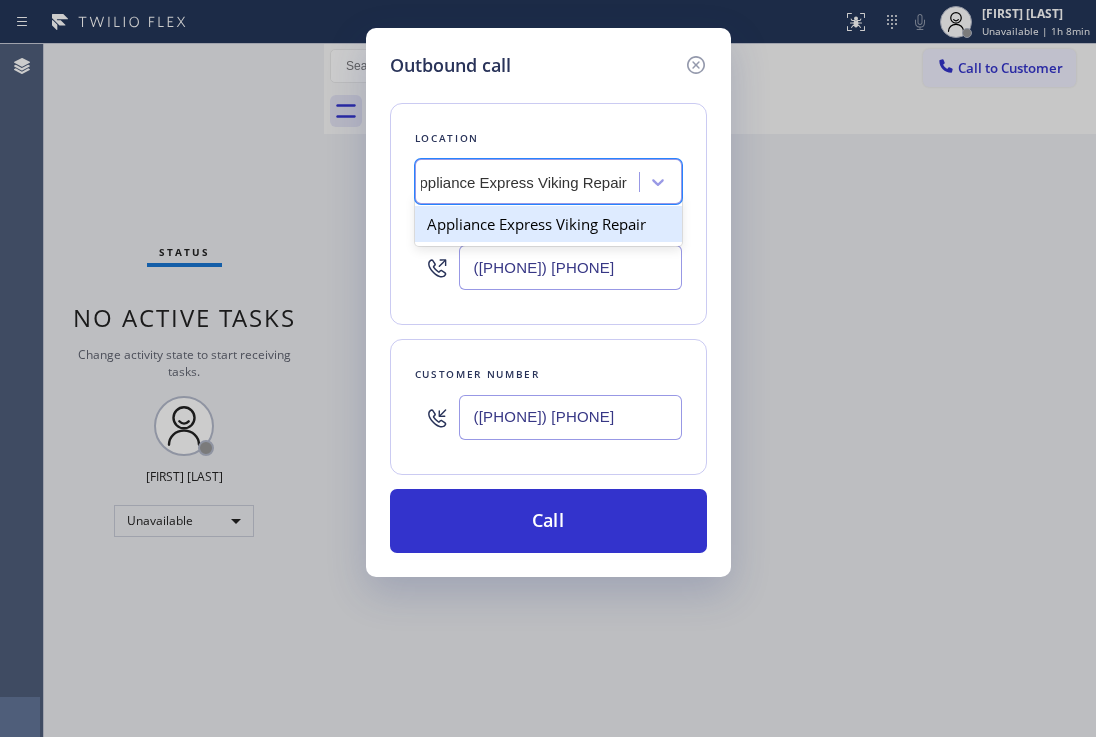 click on "Appliance Express Viking Repair" at bounding box center [548, 224] 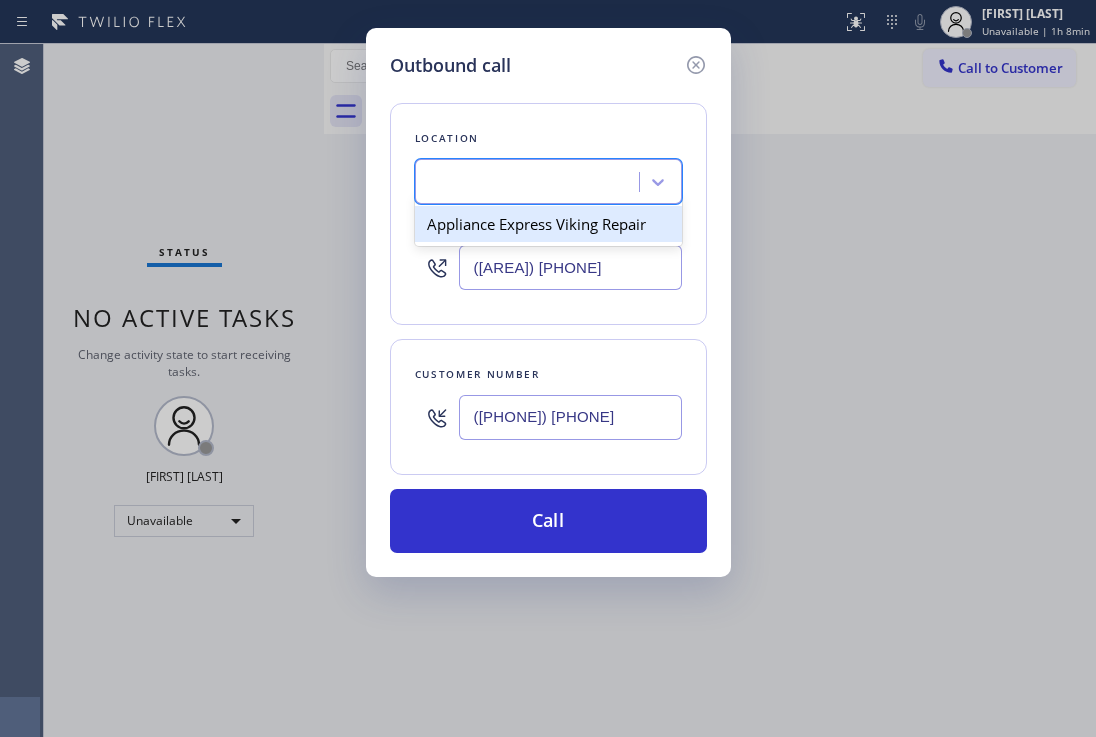 scroll, scrollTop: 0, scrollLeft: 2, axis: horizontal 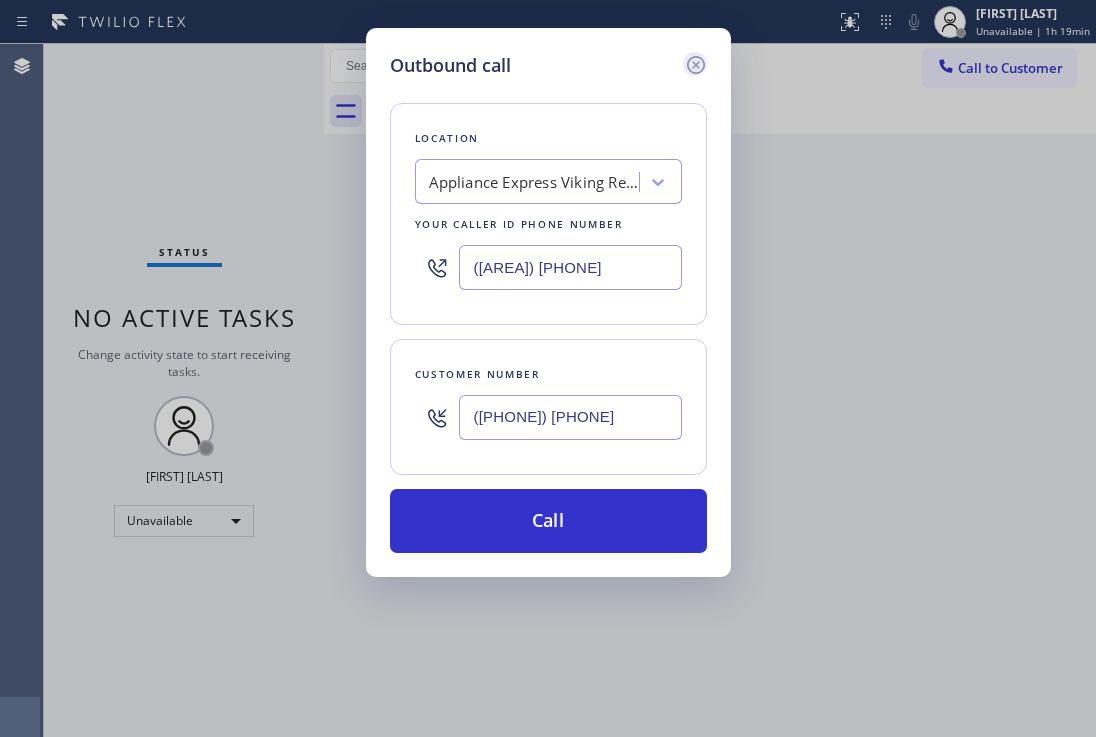 click at bounding box center (696, 65) 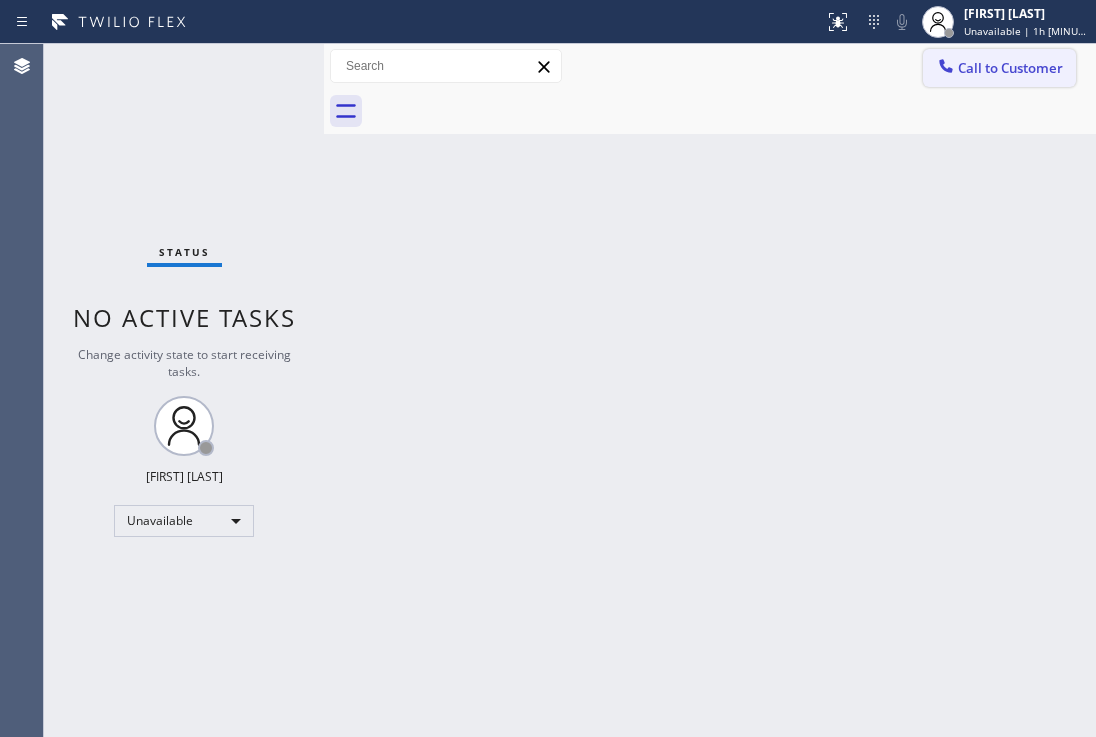 click on "Call to Customer" at bounding box center (1010, 68) 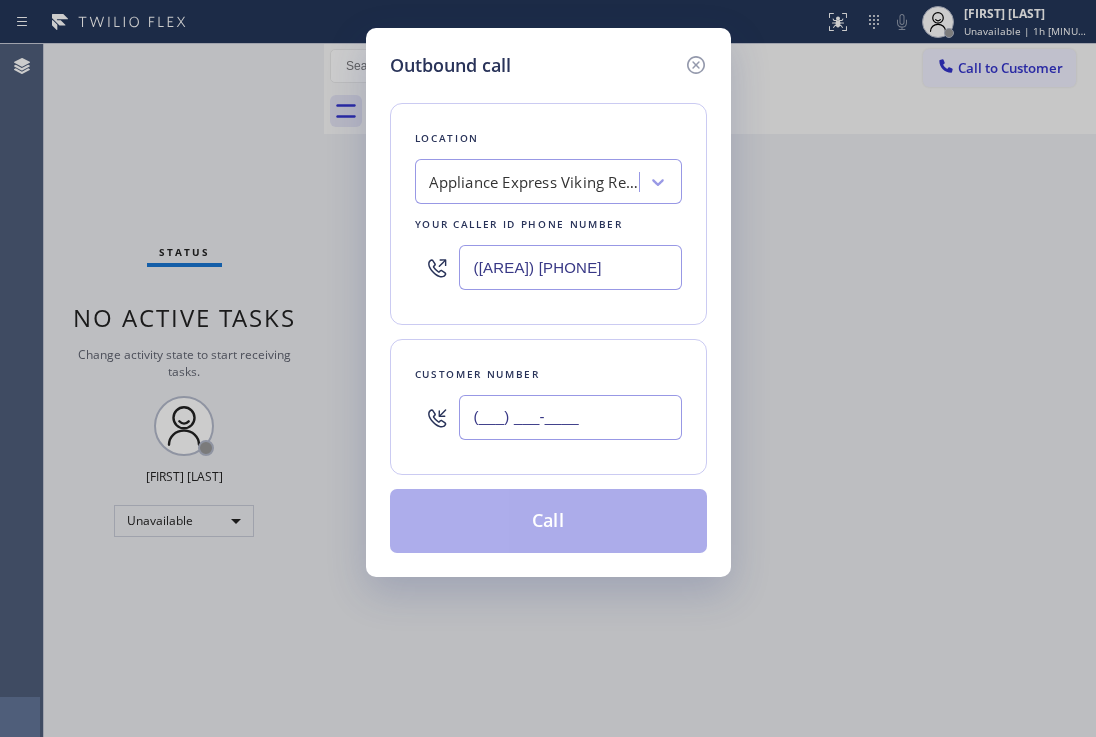 drag, startPoint x: 481, startPoint y: 413, endPoint x: 396, endPoint y: 389, distance: 88.32327 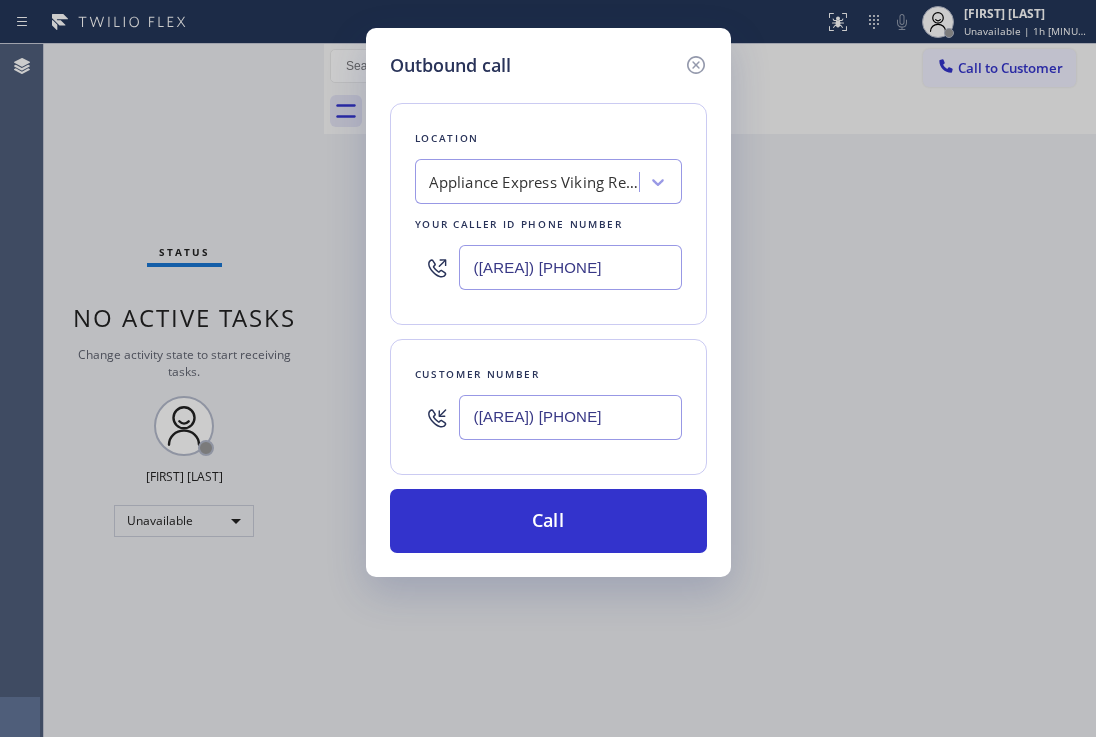 type on "([AREA]) [PHONE]" 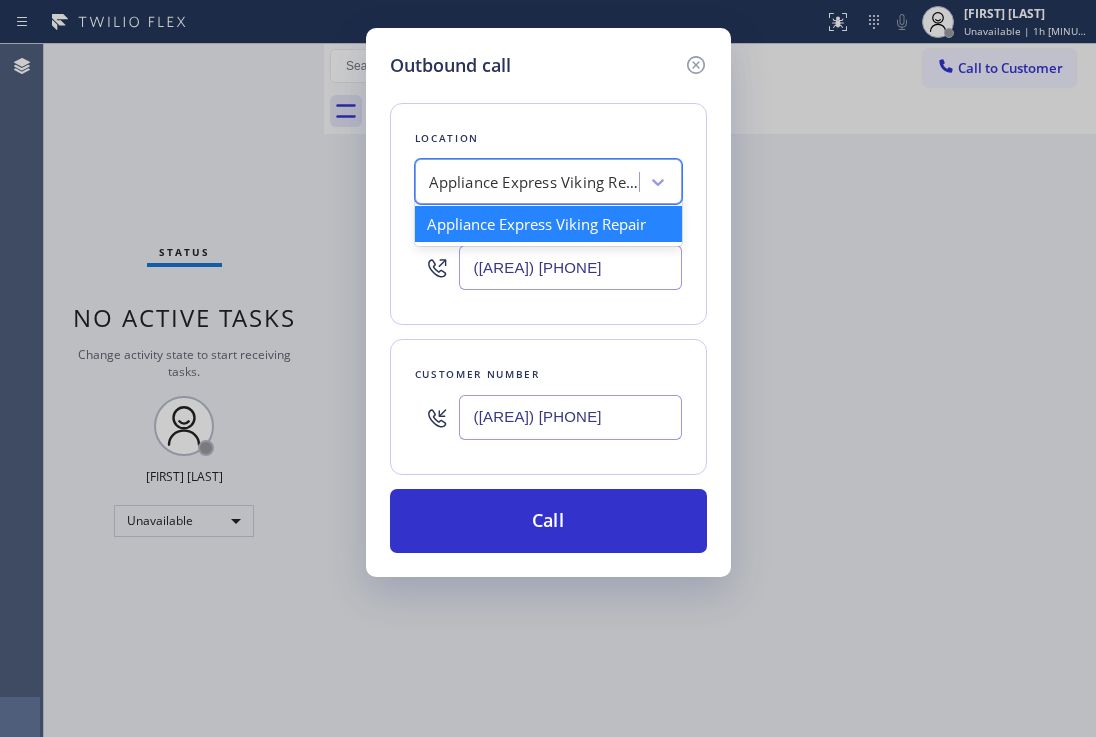 paste on "Wolf Appliance Repair Phoenix" 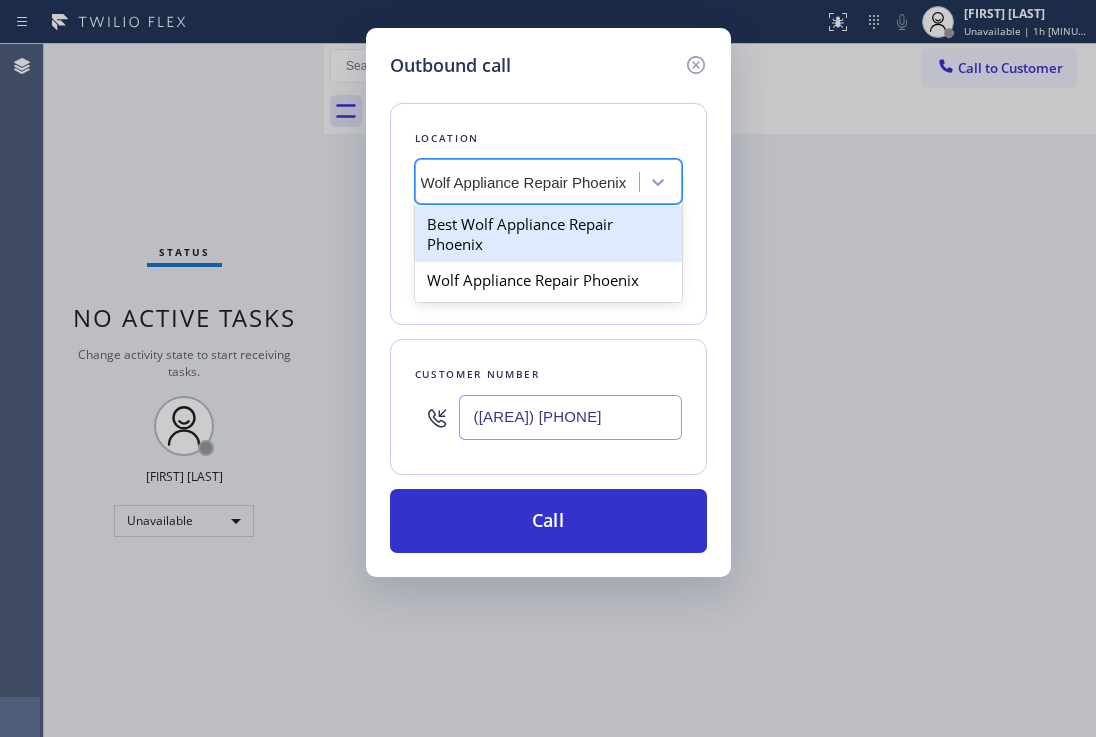 scroll, scrollTop: 0, scrollLeft: 10, axis: horizontal 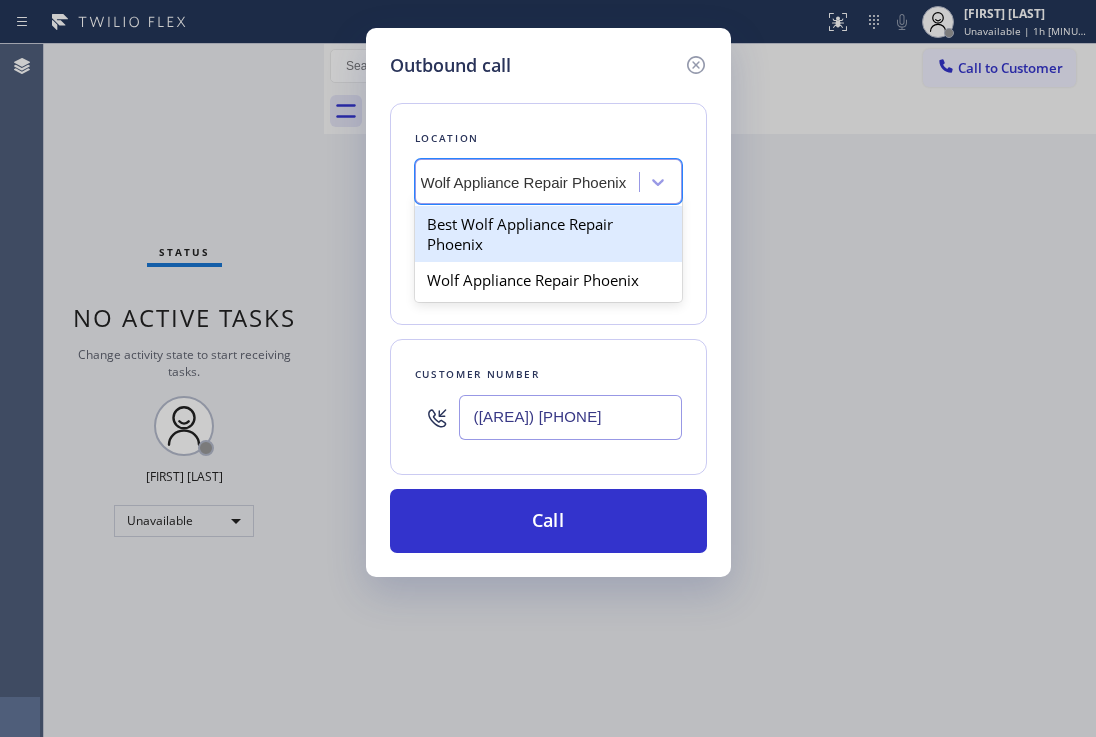 click on "Outbound call Location   option Appliance Express Viking Repair, selected.    option Best Wolf Appliance Repair Phoenix focused, 1 of 2. 2 results available for search term Wolf Appliance Repair Phoenix. Use Up and Down to choose options, press Enter to select the currently focused option, press Escape to exit the menu, press Tab to select the option and exit the menu. Wolf Appliance Repair Phoenix Wolf Appliance Repair Phoenix Best Wolf Appliance Repair Phoenix Wolf Appliance Repair Phoenix Your caller id phone number ([AREA]) [PHONE] Customer number ([AREA]) [PHONE] Call" at bounding box center [548, 368] 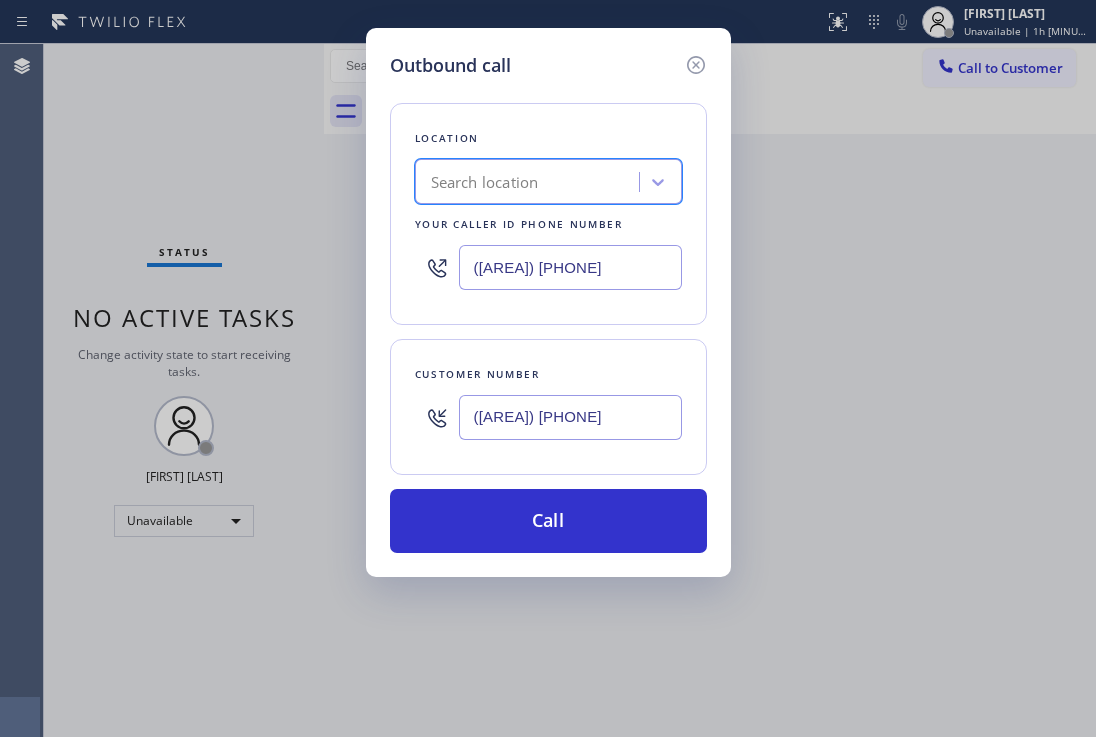 scroll, scrollTop: 0, scrollLeft: 0, axis: both 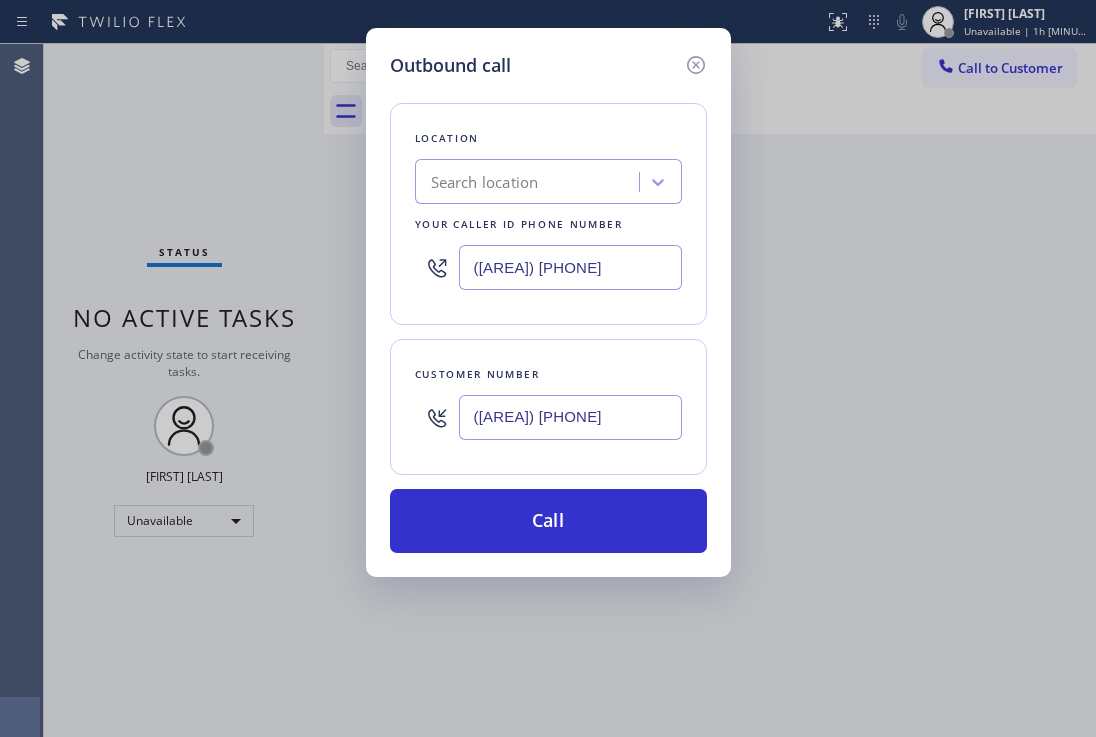 drag, startPoint x: 616, startPoint y: 278, endPoint x: 438, endPoint y: 257, distance: 179.23448 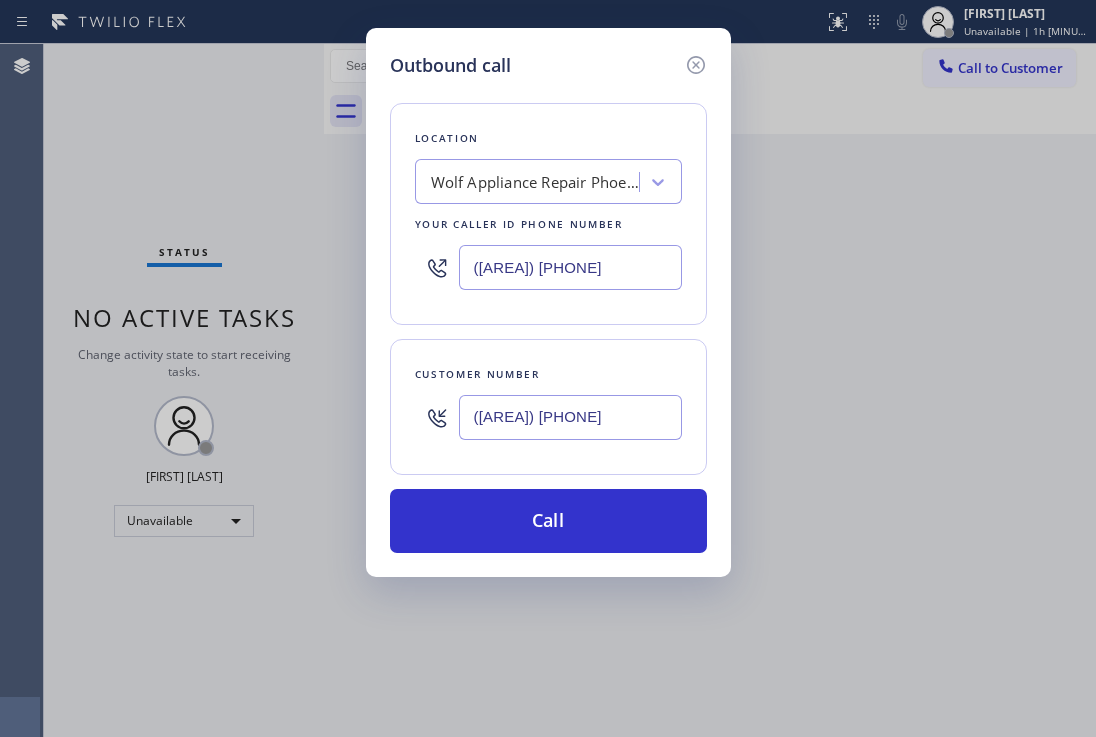 type on "([AREA]) [PHONE]" 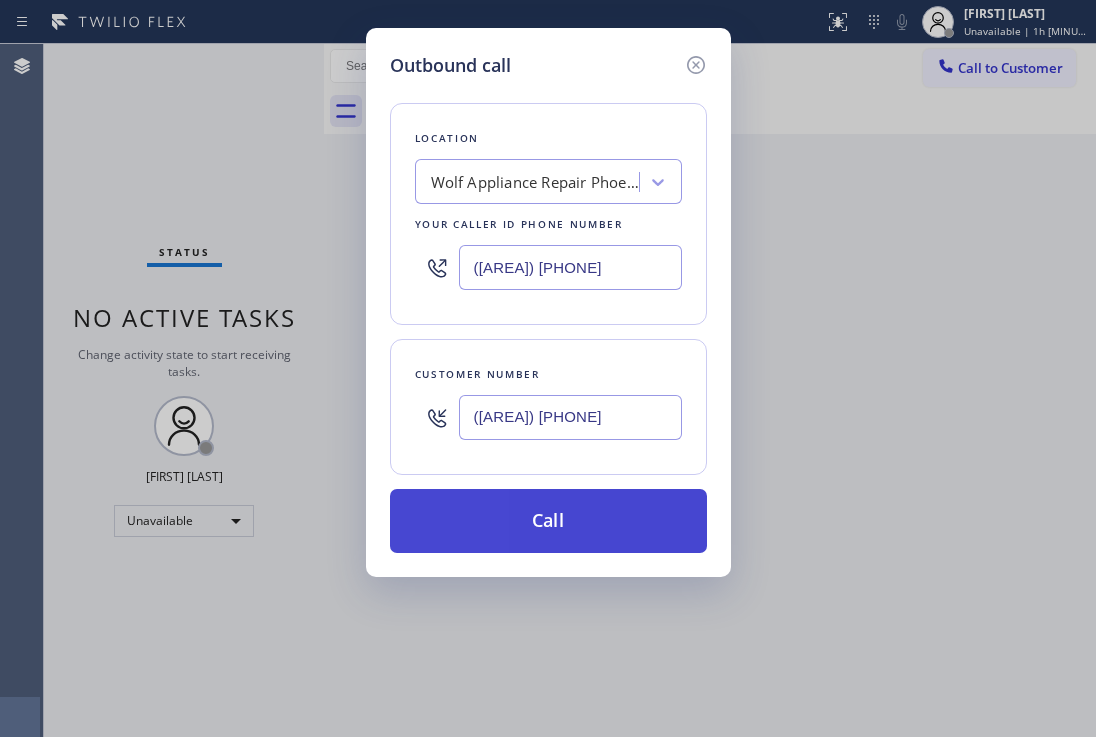 drag, startPoint x: 526, startPoint y: 526, endPoint x: 584, endPoint y: 492, distance: 67.23094 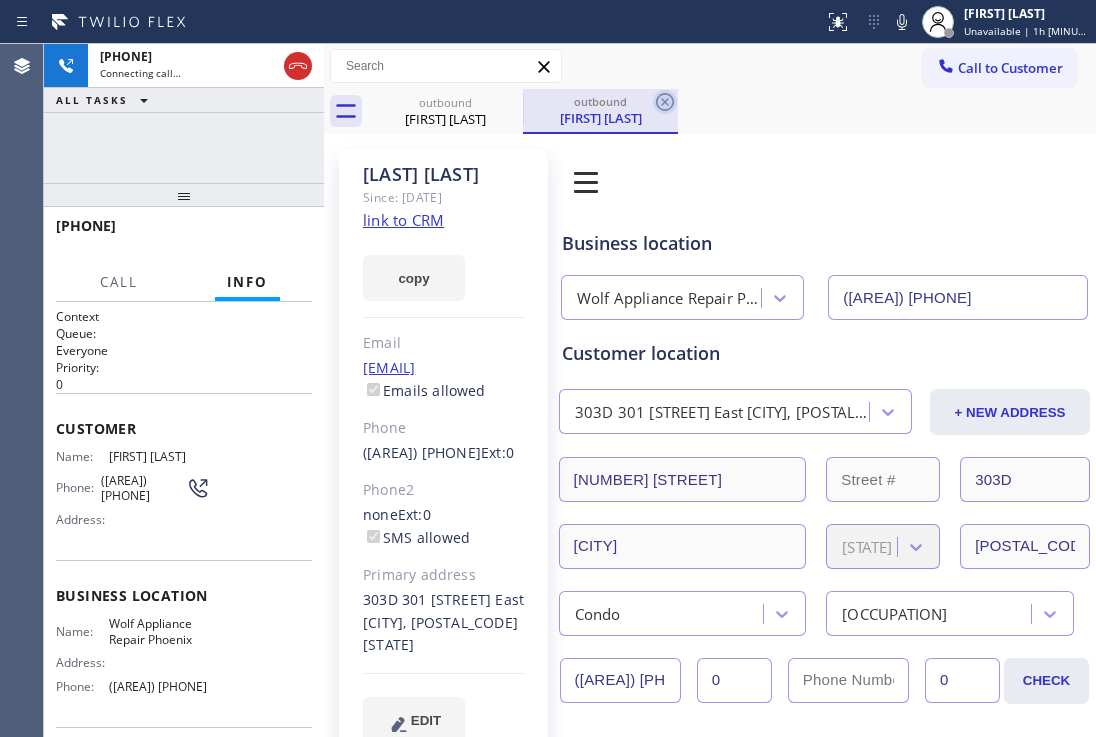 click at bounding box center (665, 102) 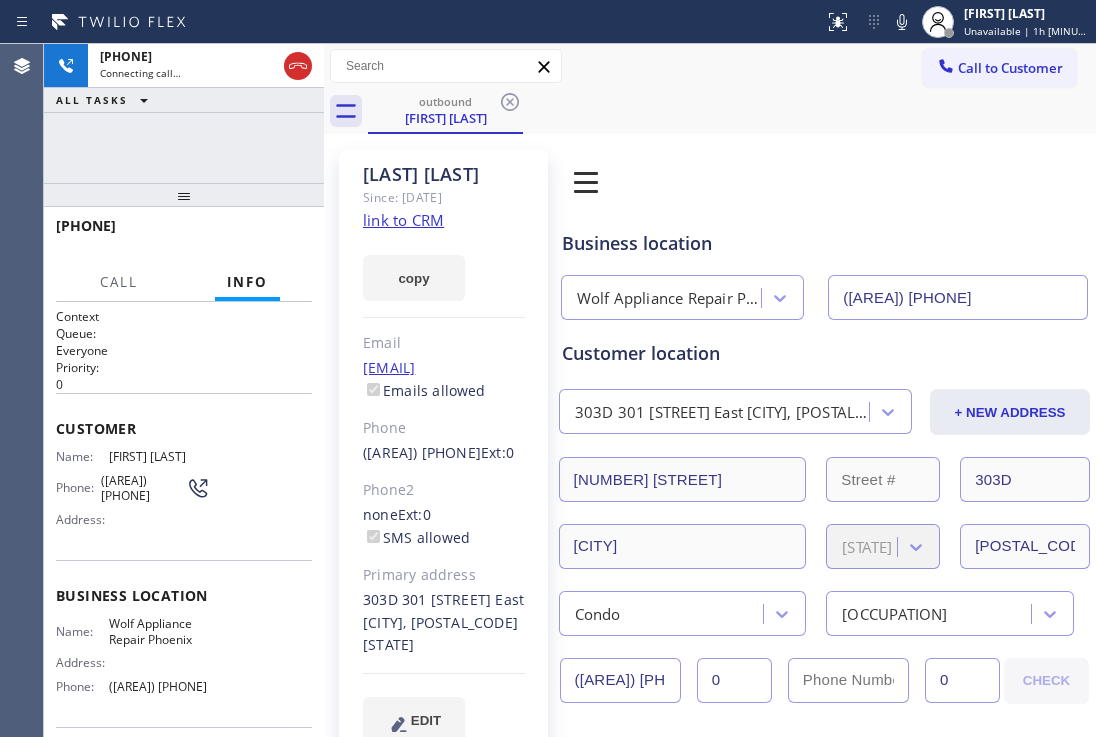 drag, startPoint x: 199, startPoint y: 207, endPoint x: 204, endPoint y: 169, distance: 38.327538 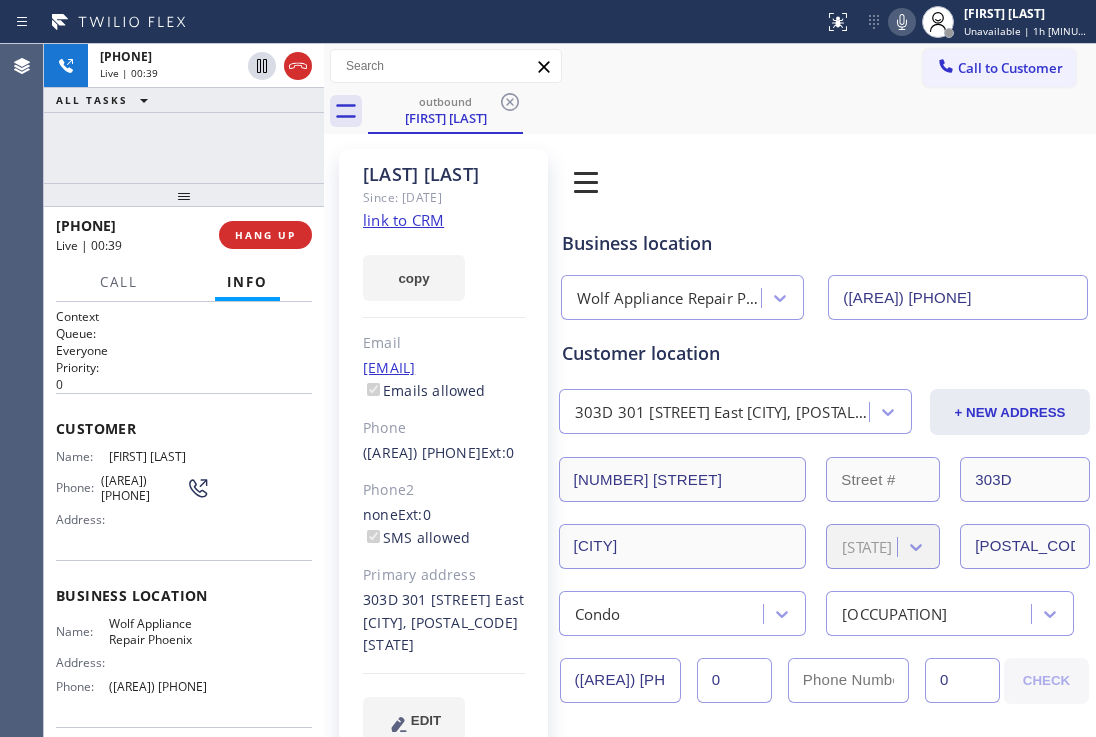 click at bounding box center (902, 22) 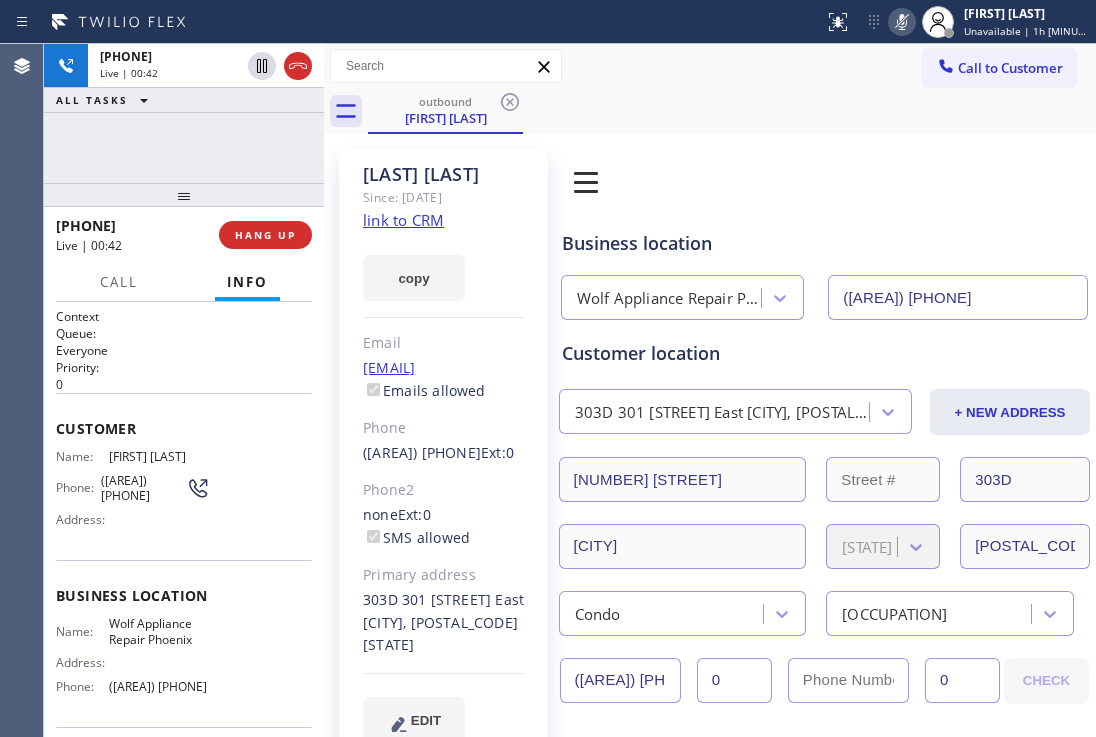 click at bounding box center (902, 22) 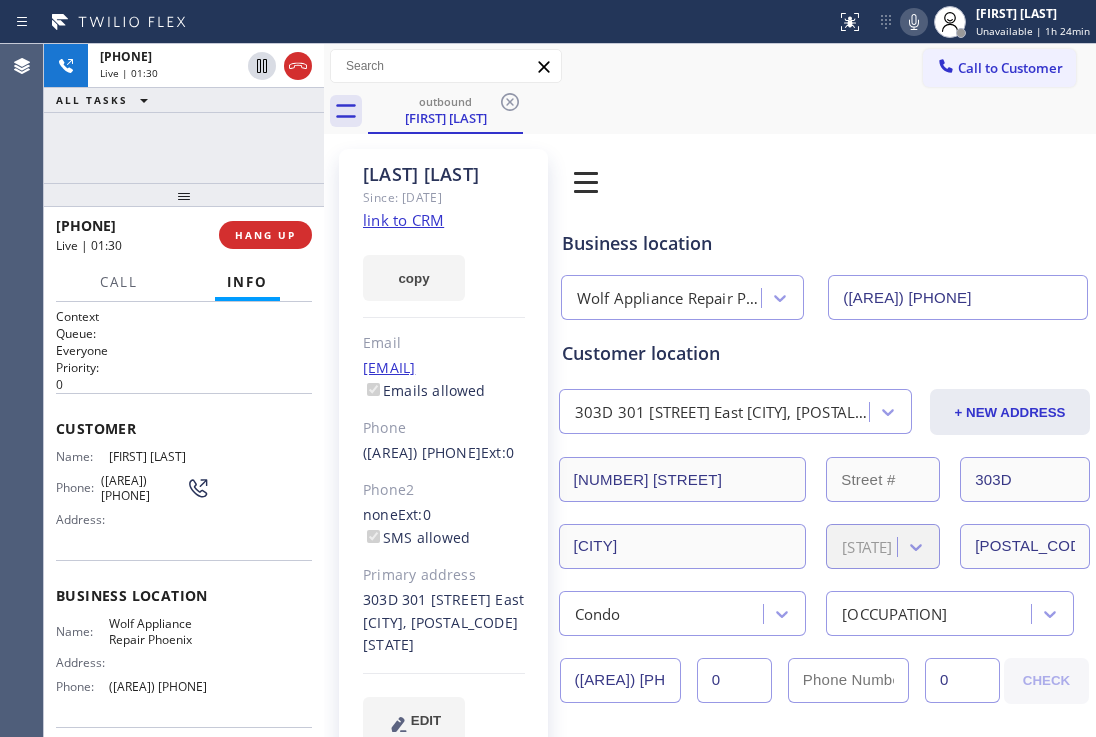 click on "Book Appointment Addresses Leads Membership" at bounding box center (744, 182) 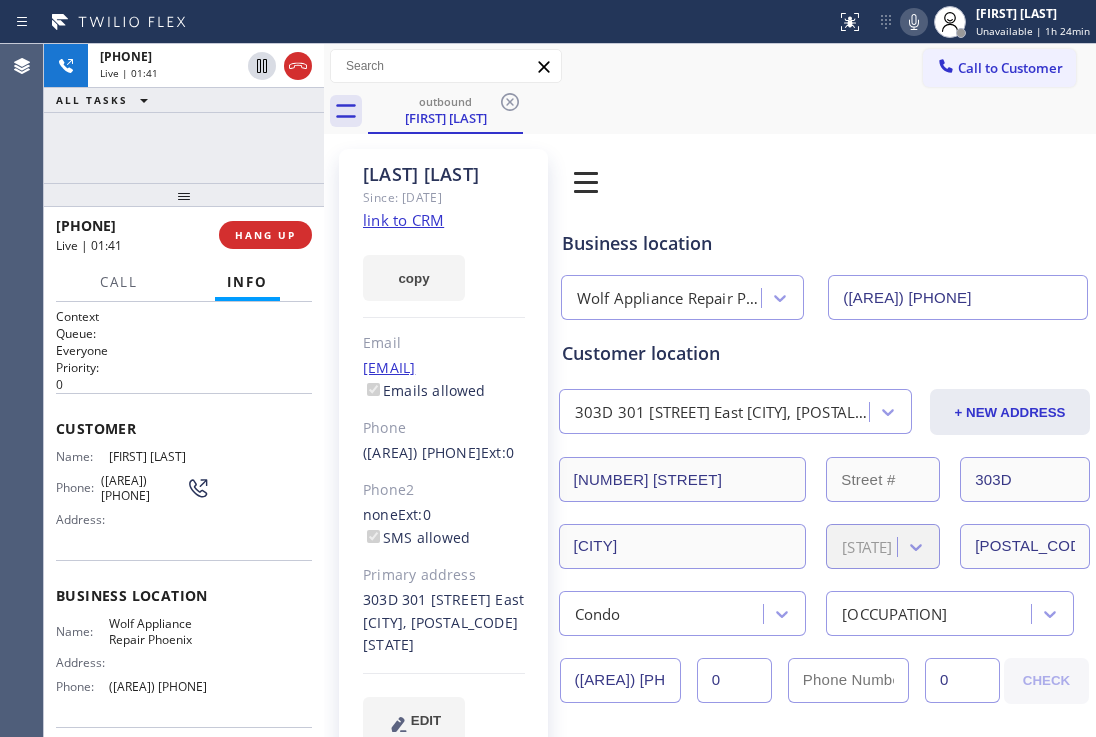 click on "outbound [FIRST] [LAST]" at bounding box center (732, 111) 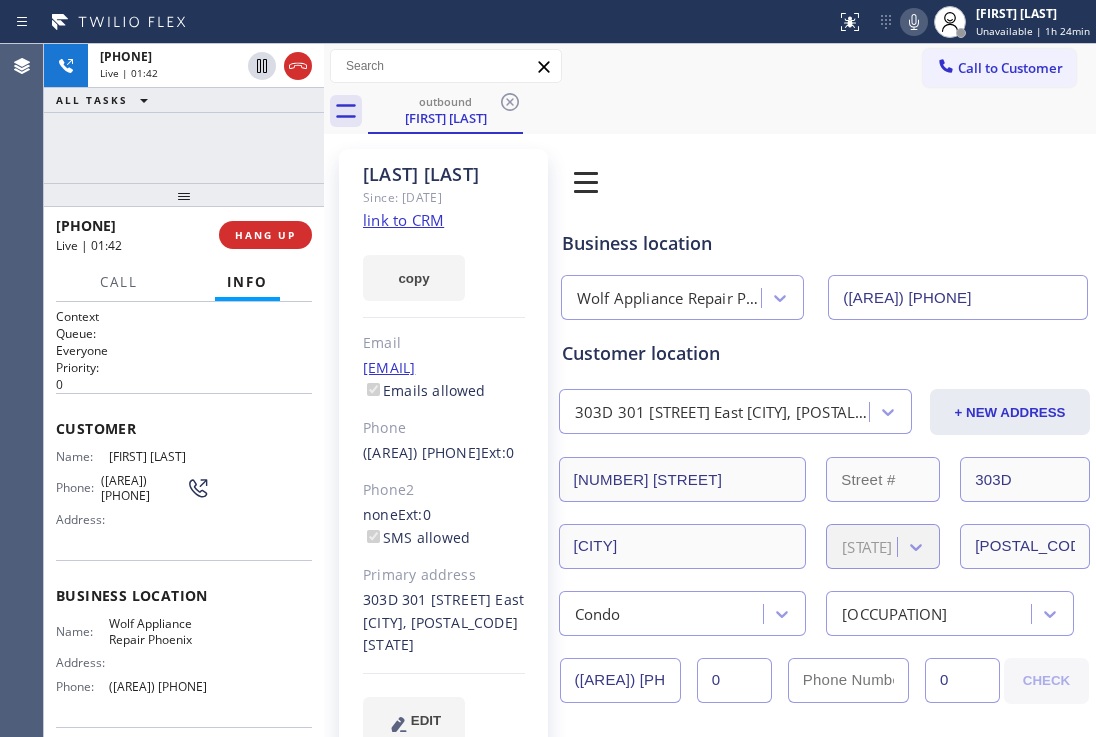 click at bounding box center [914, 22] 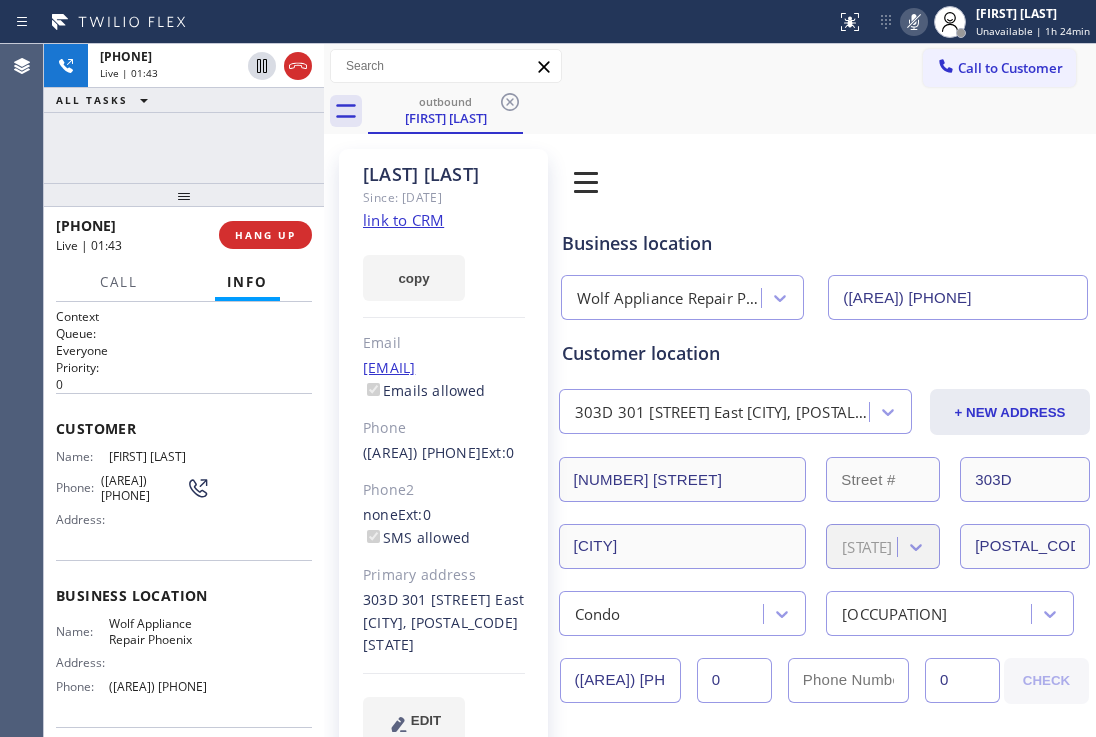 click at bounding box center [914, 22] 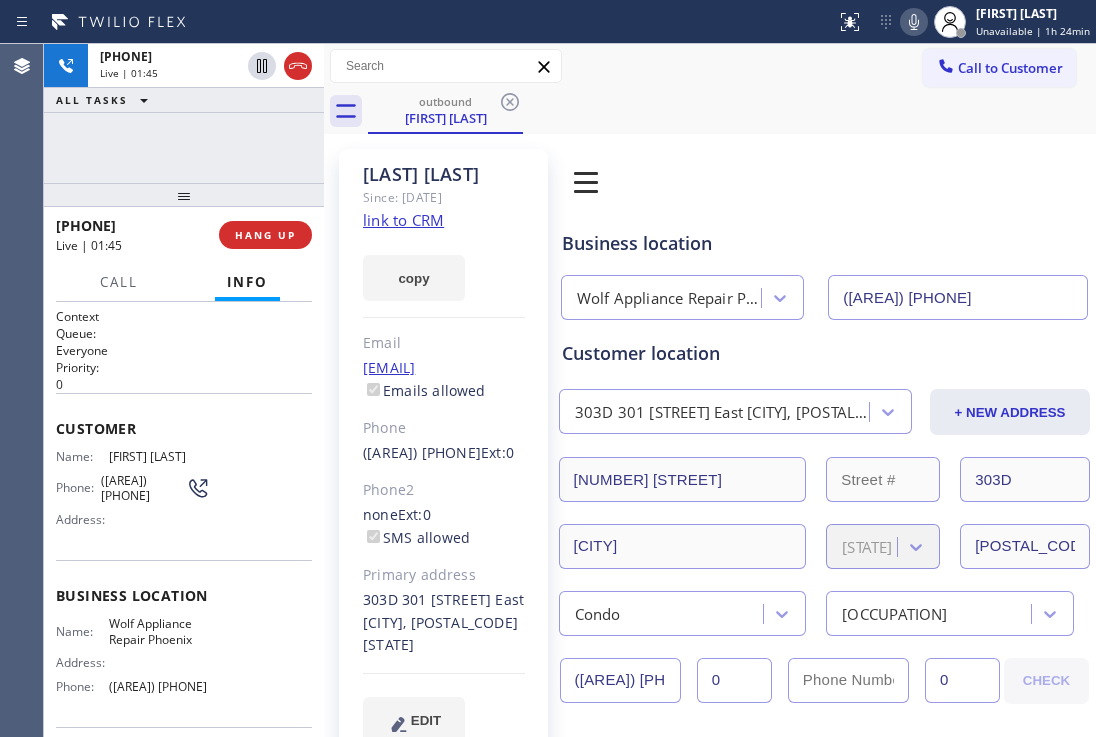 click on "Book Appointment Addresses Leads Membership" at bounding box center (744, 182) 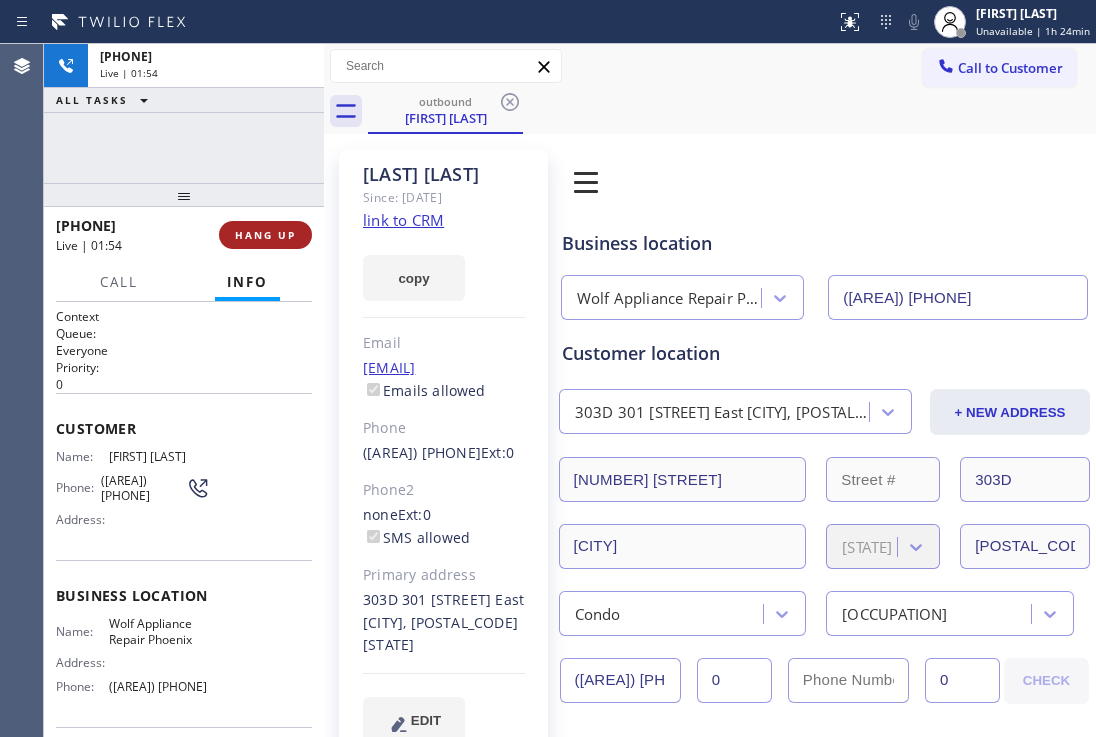 click on "HANG UP" at bounding box center [265, 235] 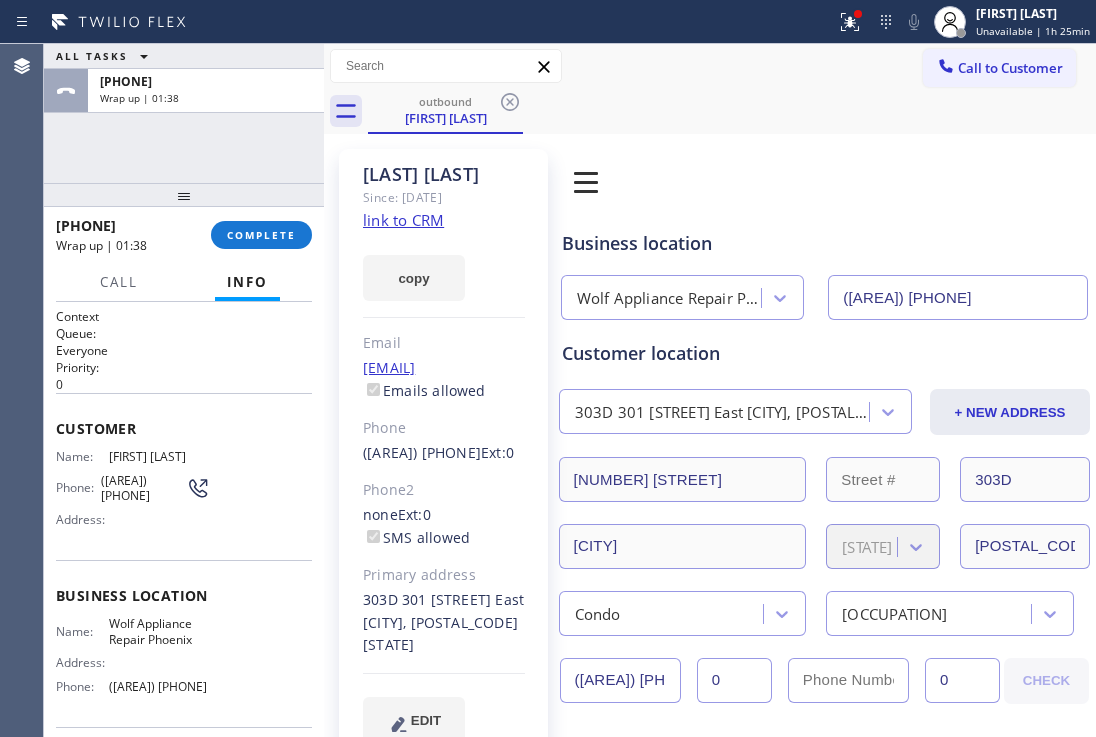 drag, startPoint x: 289, startPoint y: 237, endPoint x: 351, endPoint y: 223, distance: 63.560993 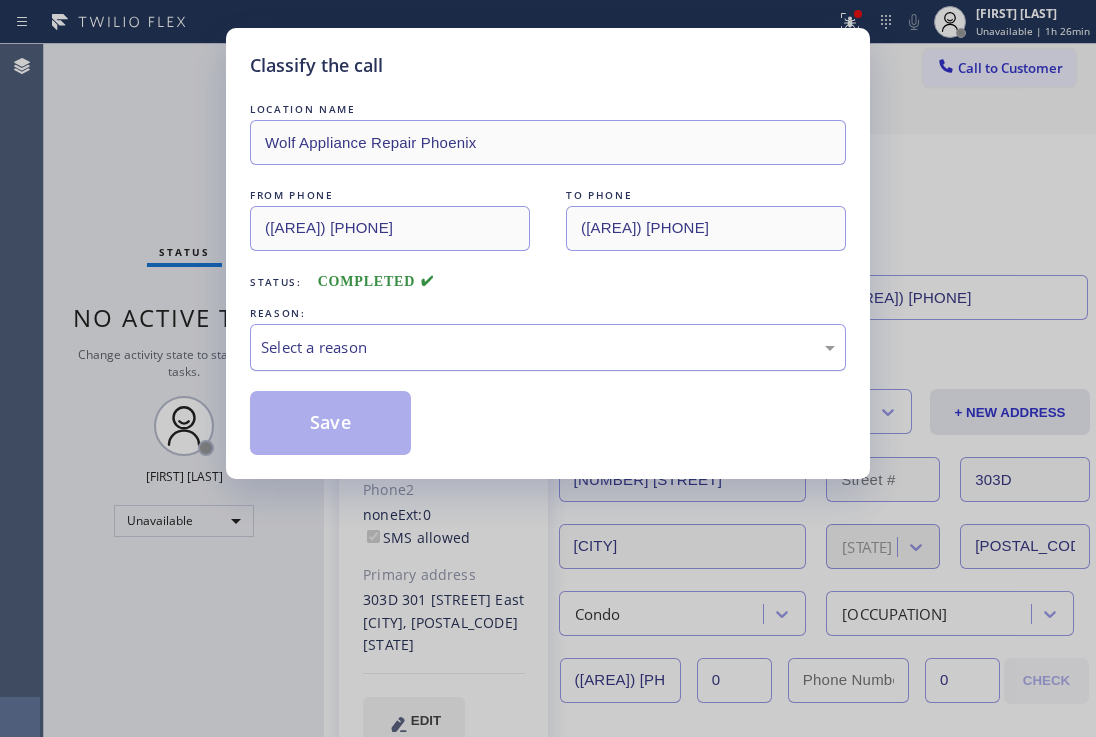 drag, startPoint x: 639, startPoint y: 346, endPoint x: 461, endPoint y: 368, distance: 179.3544 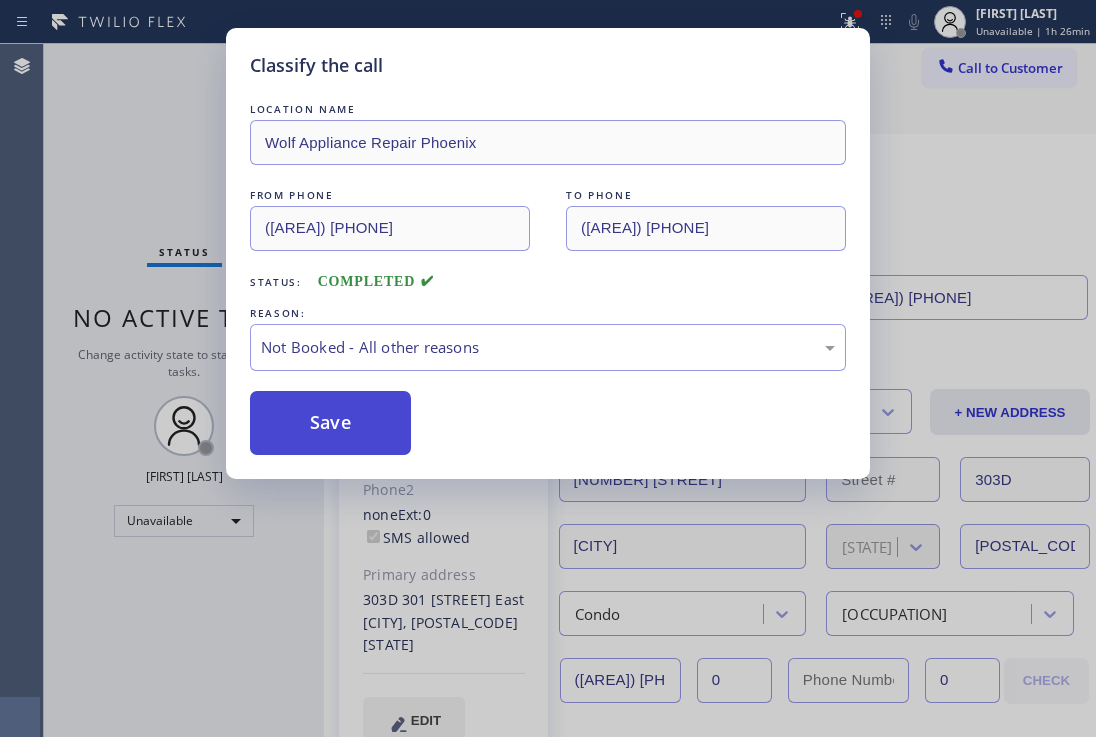 click on "Save" at bounding box center (330, 423) 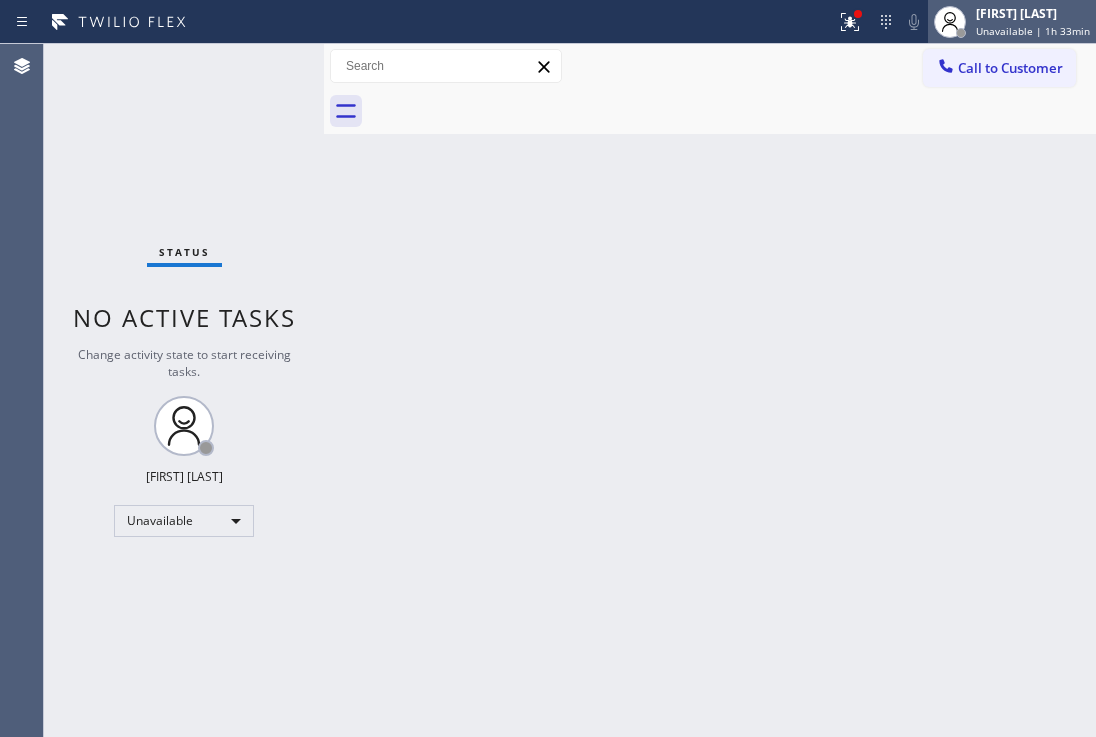 click on "Unavailable | 1h 33min" at bounding box center (1033, 31) 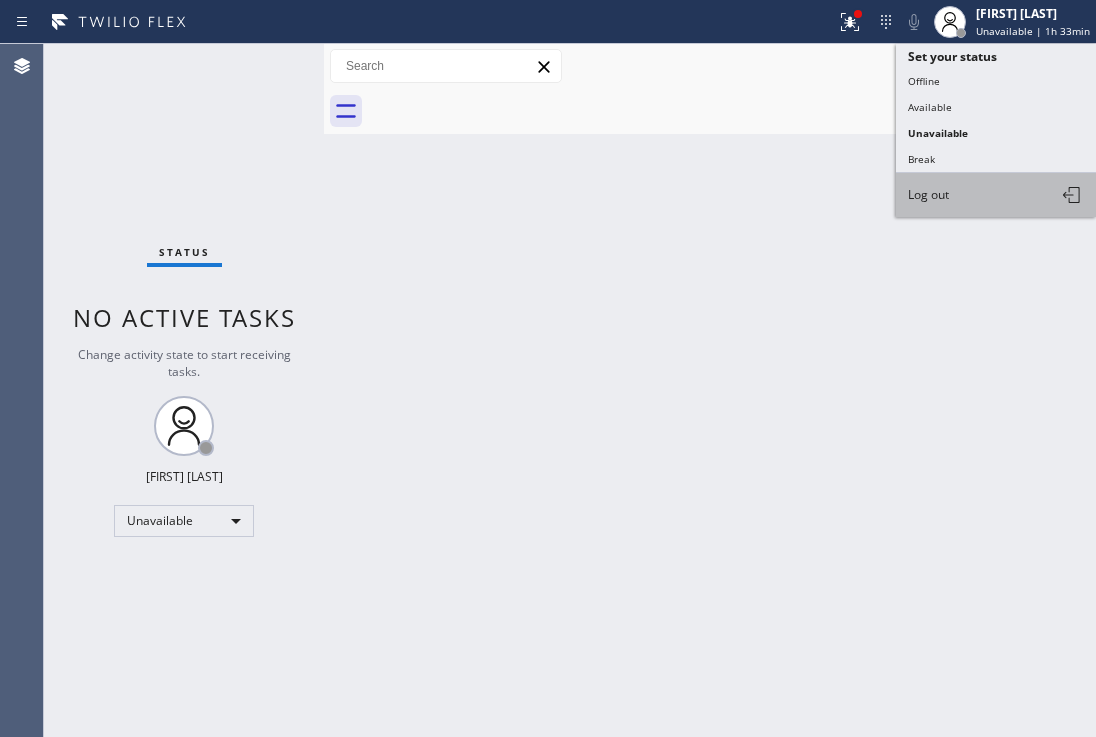 click on "Log out" at bounding box center (928, 194) 